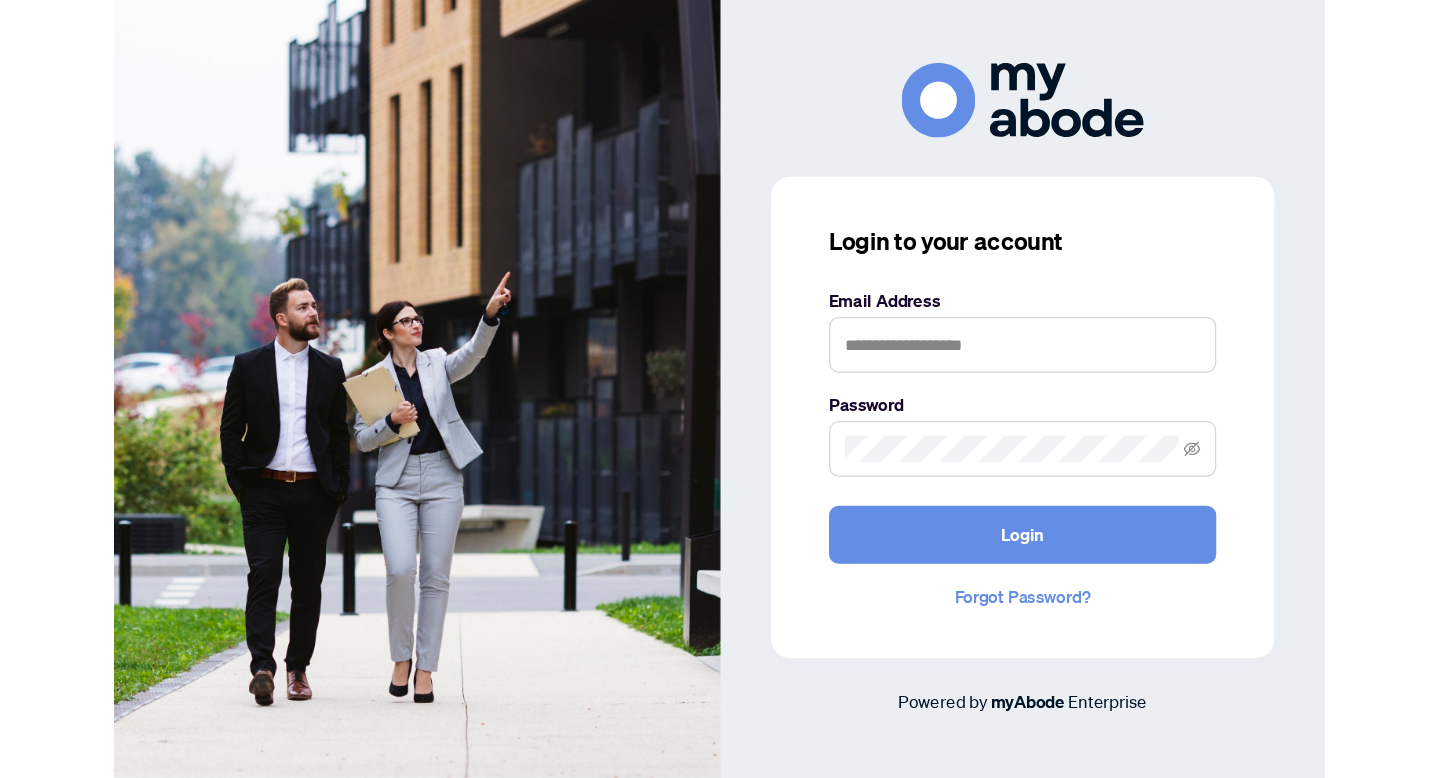 scroll, scrollTop: 0, scrollLeft: 0, axis: both 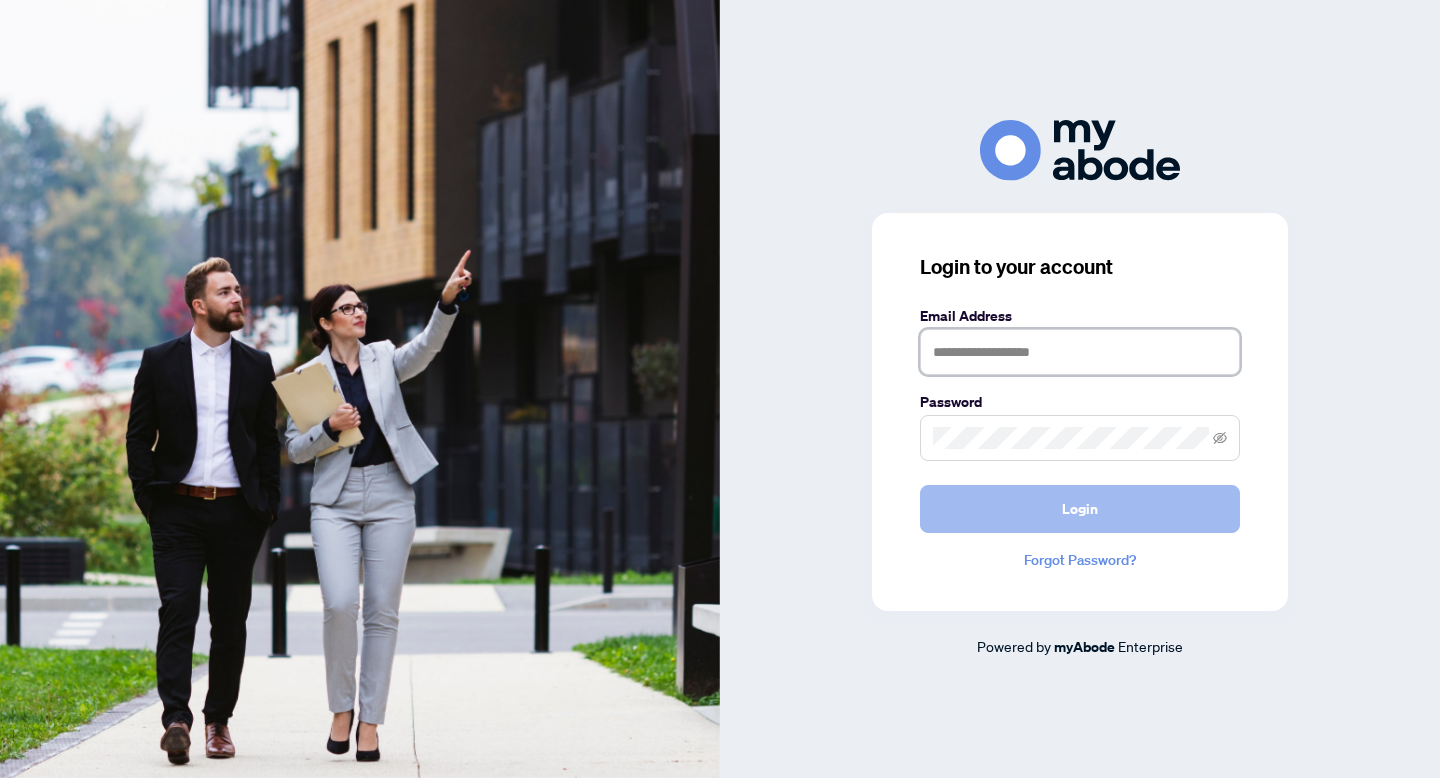 type on "**********" 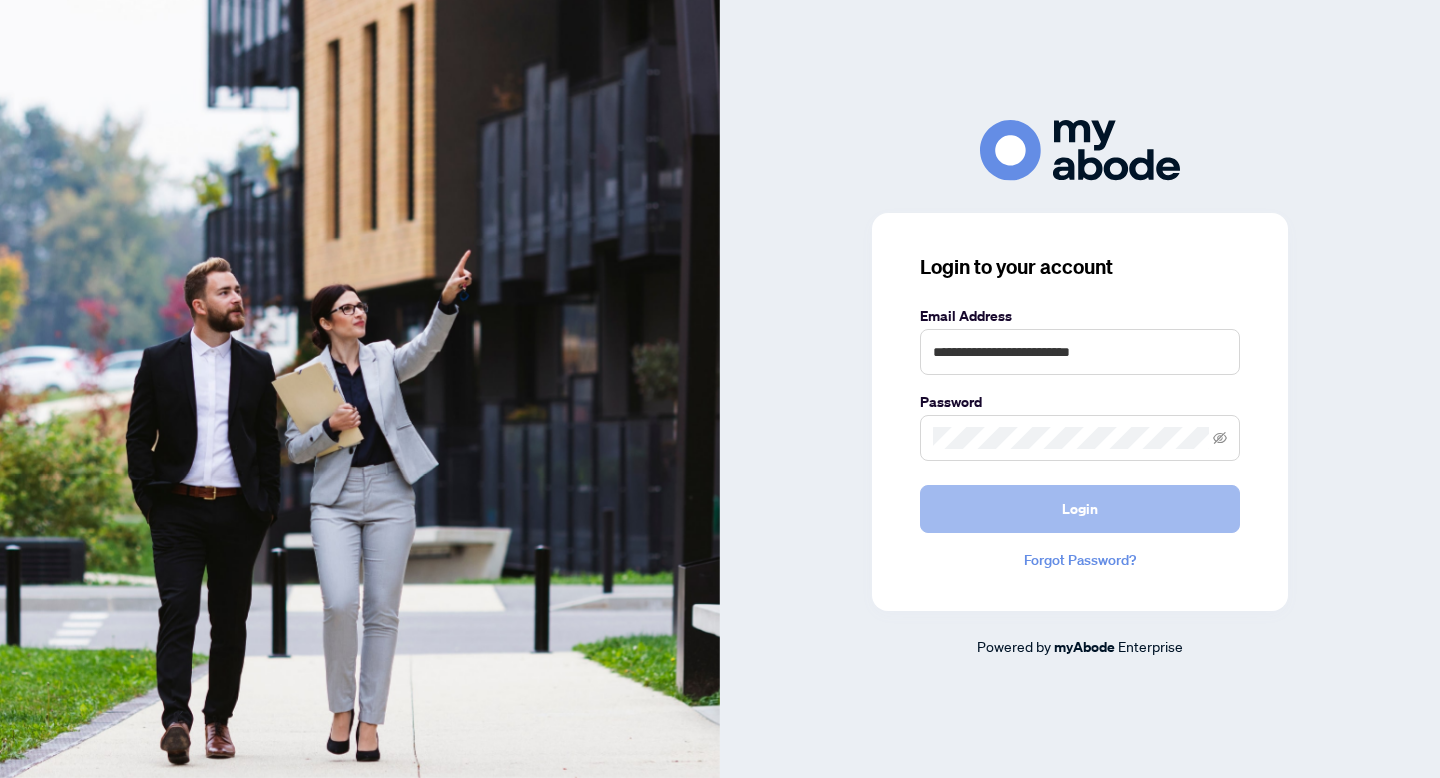 click on "Login" at bounding box center (1080, 509) 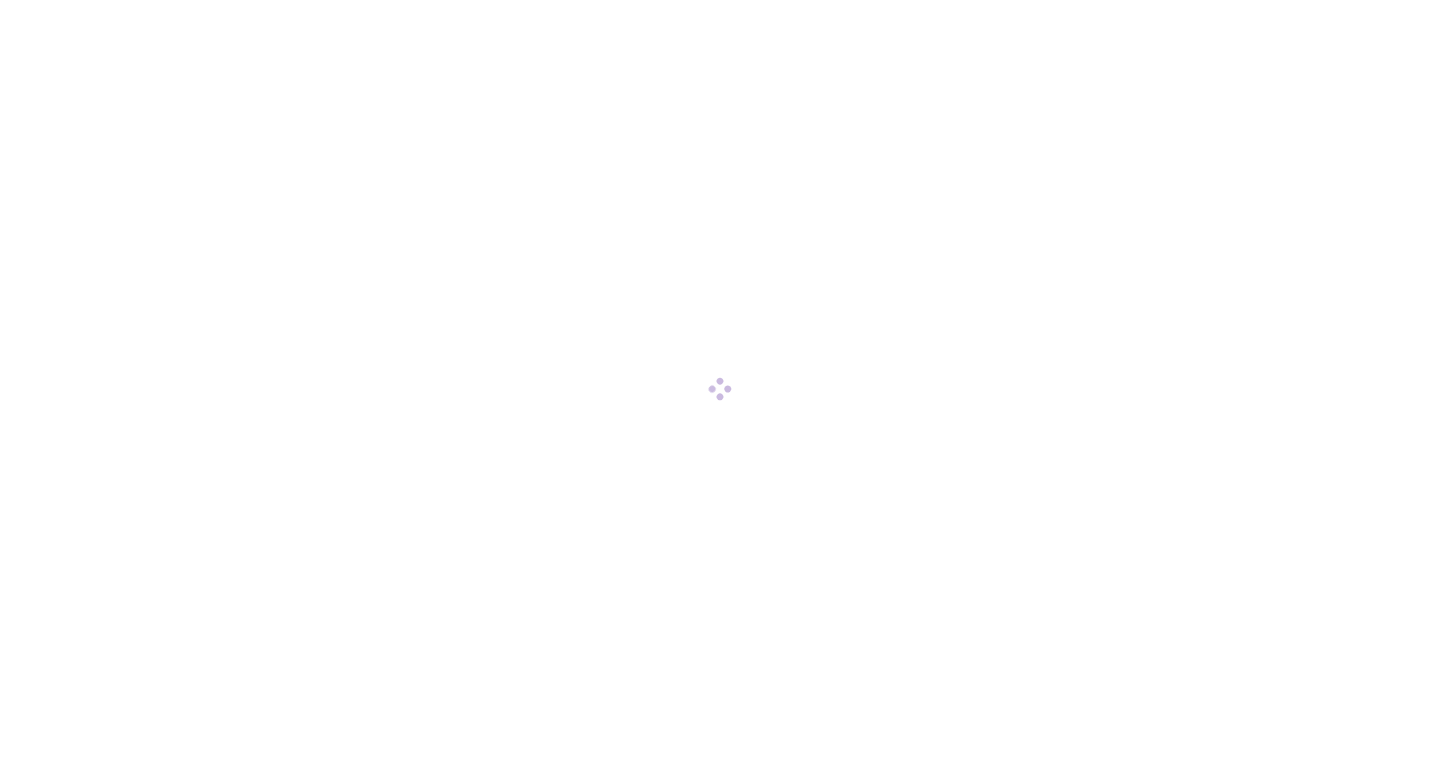 scroll, scrollTop: 0, scrollLeft: 0, axis: both 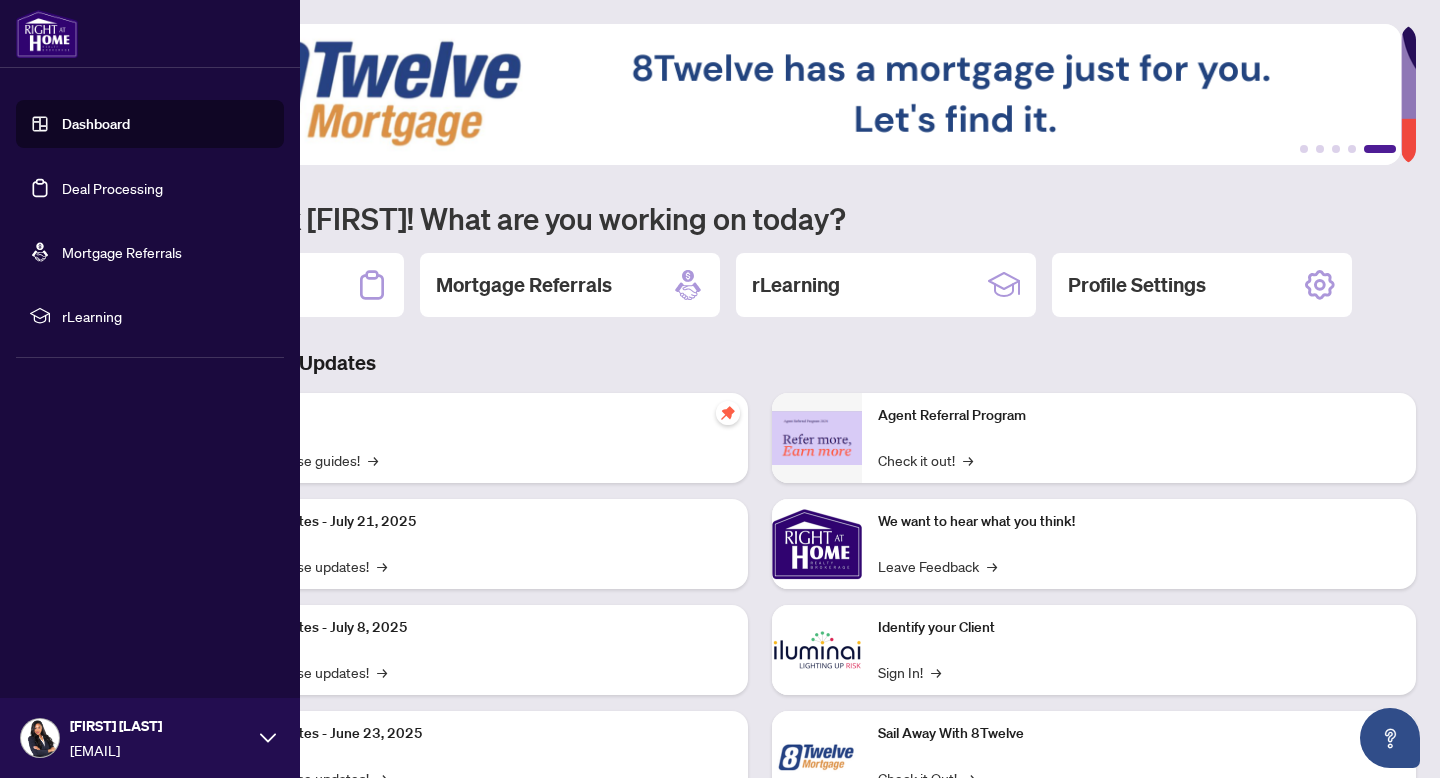 click on "Deal Processing" at bounding box center [112, 188] 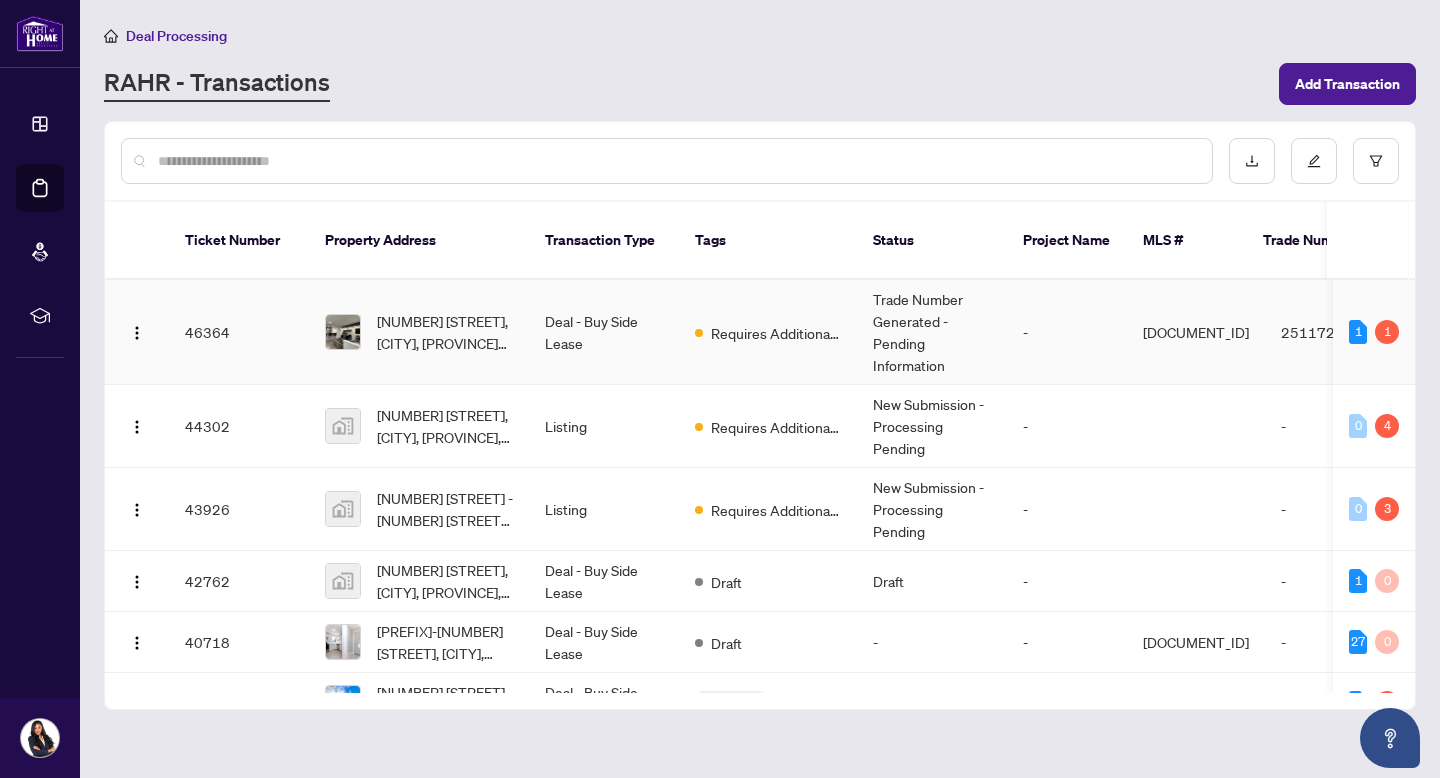 click on "Requires Additional Docs" at bounding box center (768, 332) 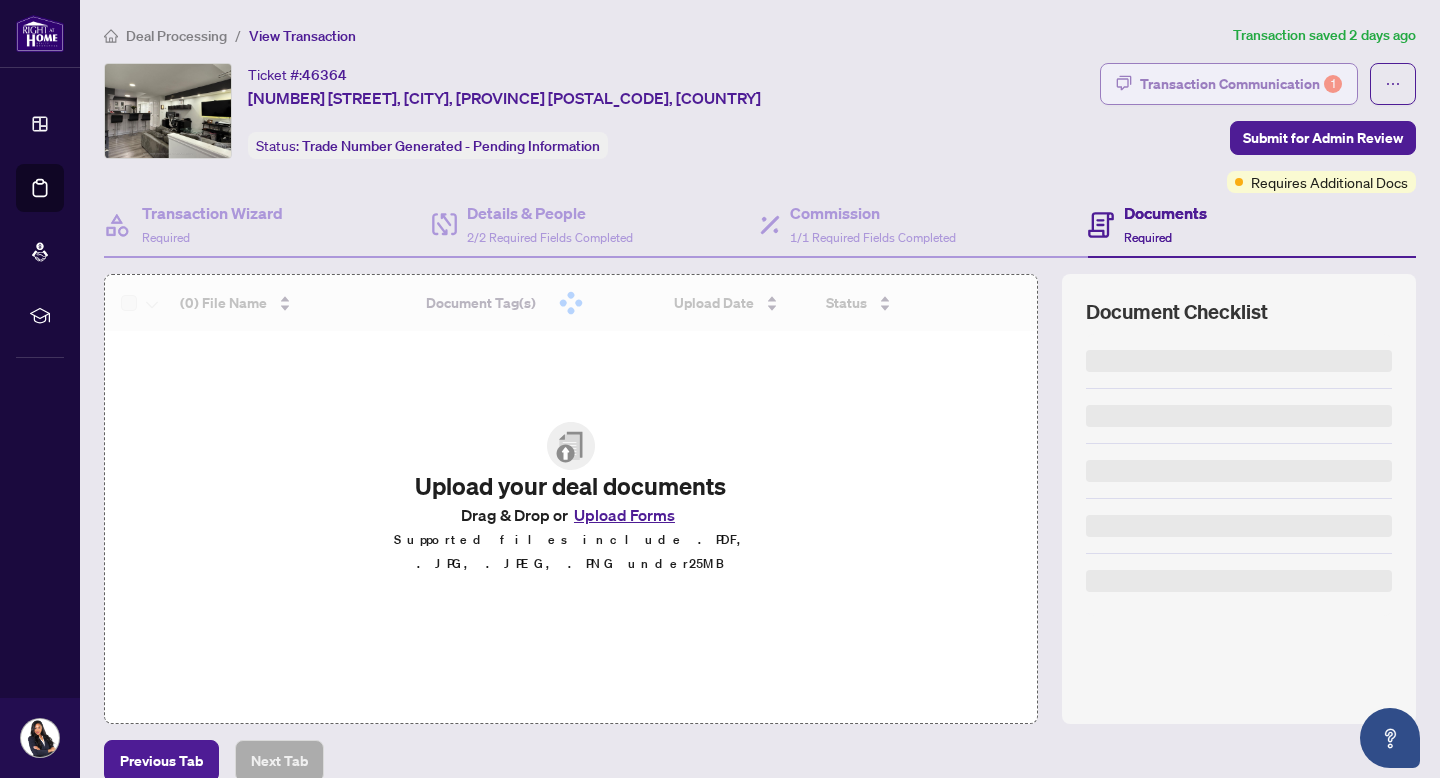 click on "Transaction Communication 1" at bounding box center [1241, 84] 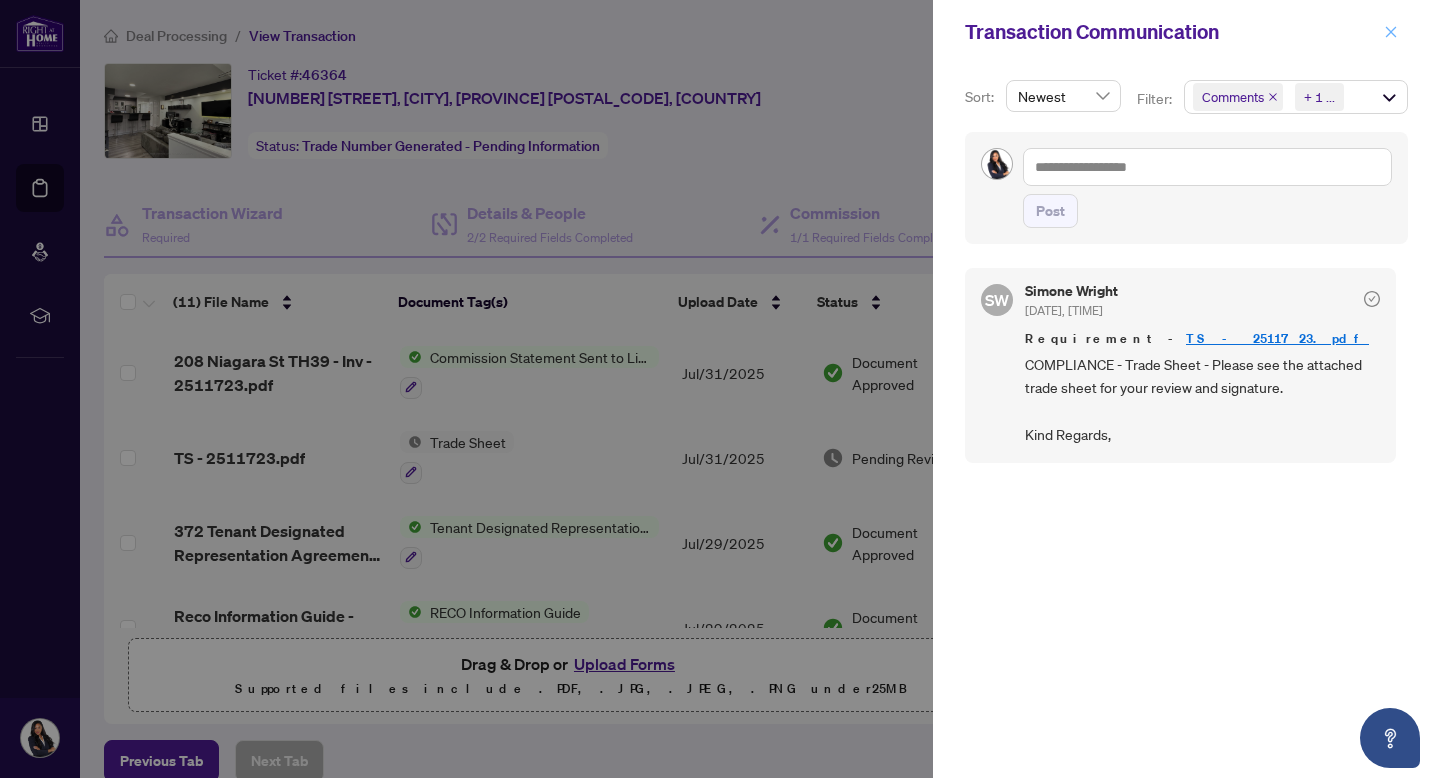 click at bounding box center (1391, 32) 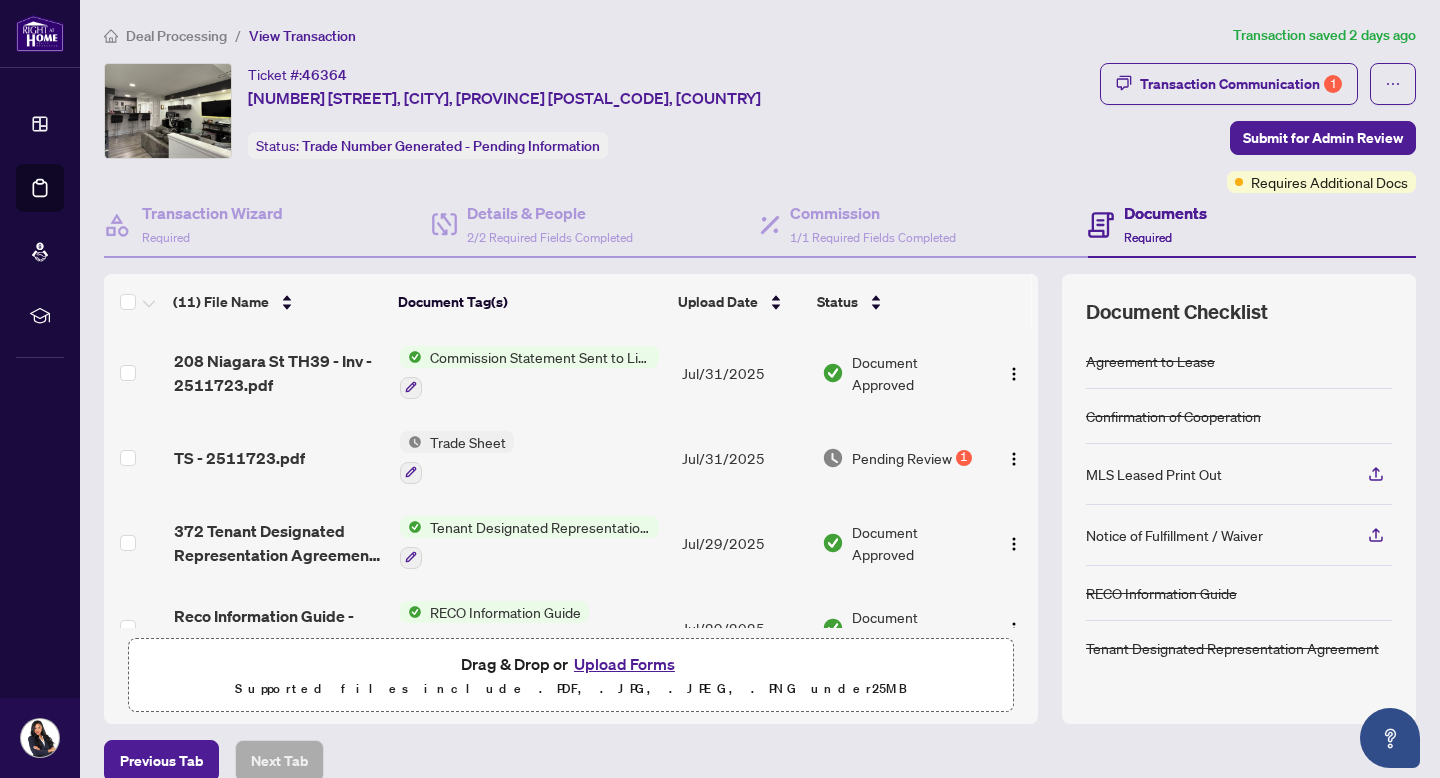 click on "Trade Sheet" at bounding box center (533, 457) 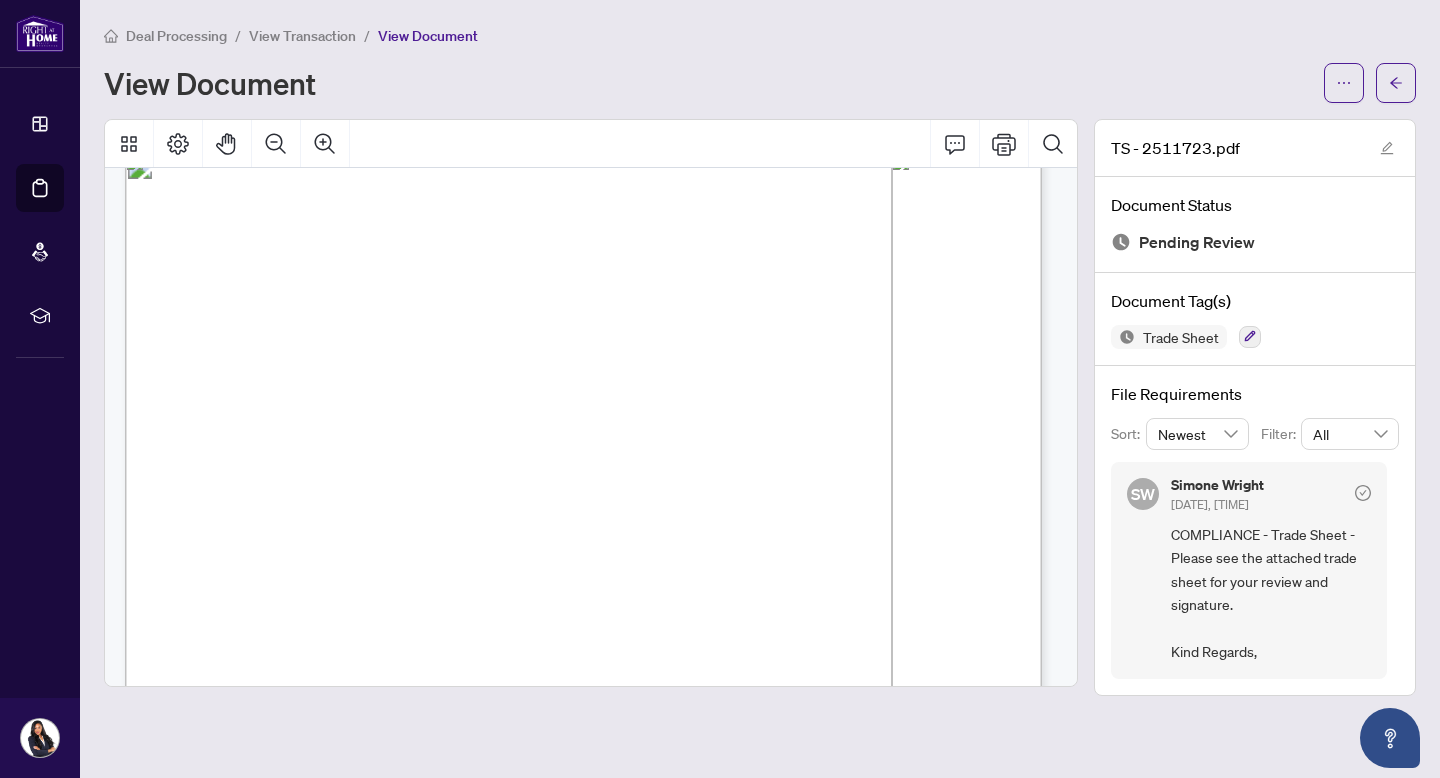 scroll, scrollTop: 40, scrollLeft: 0, axis: vertical 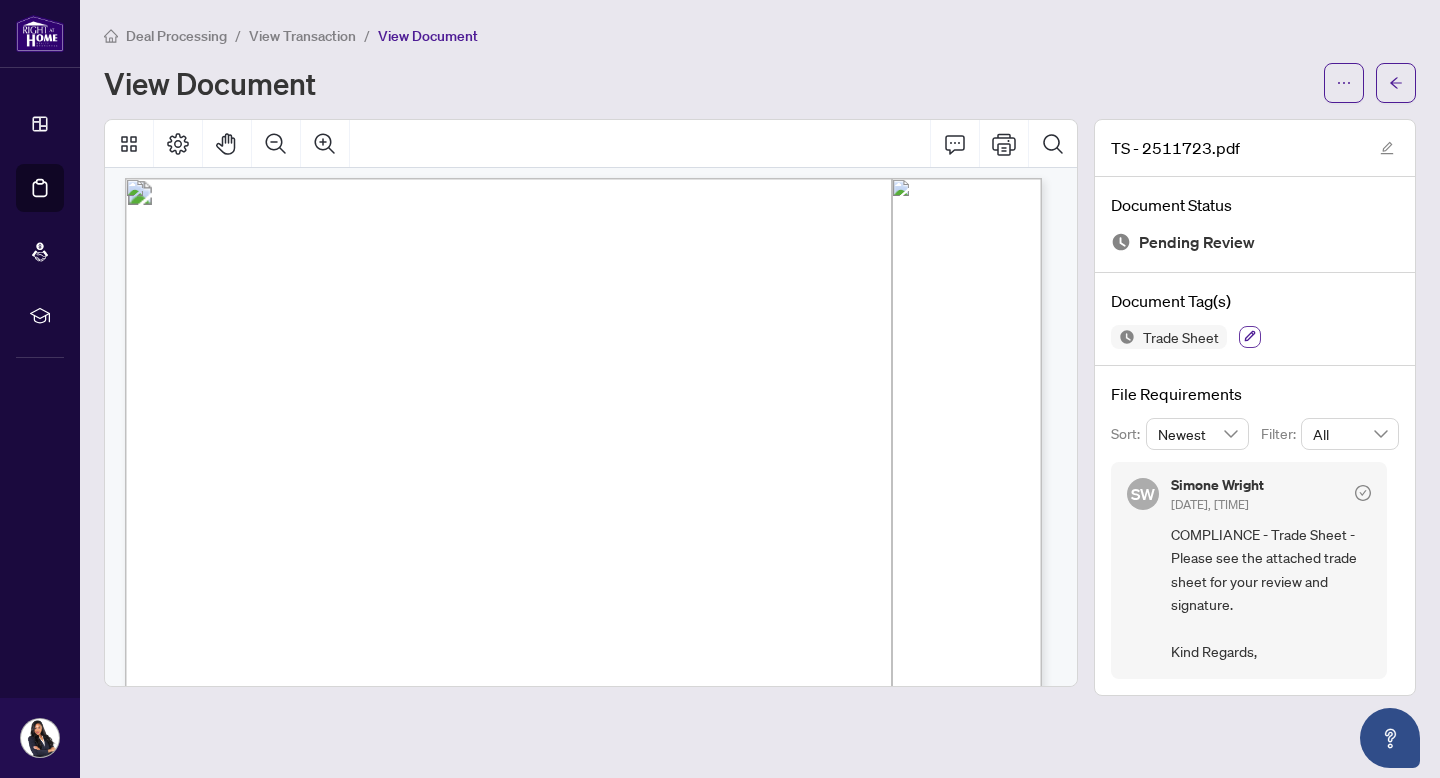 click at bounding box center [1250, 337] 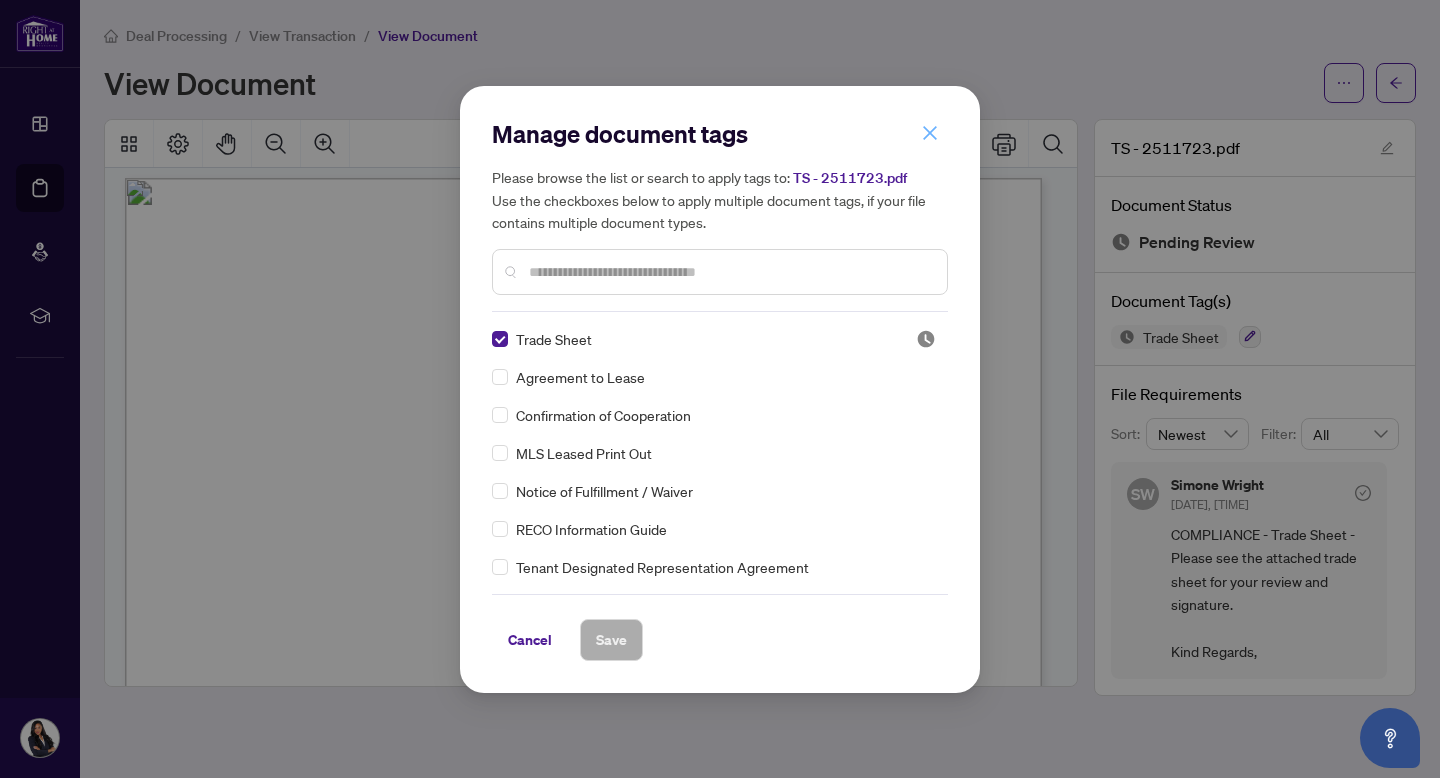 click at bounding box center (930, 133) 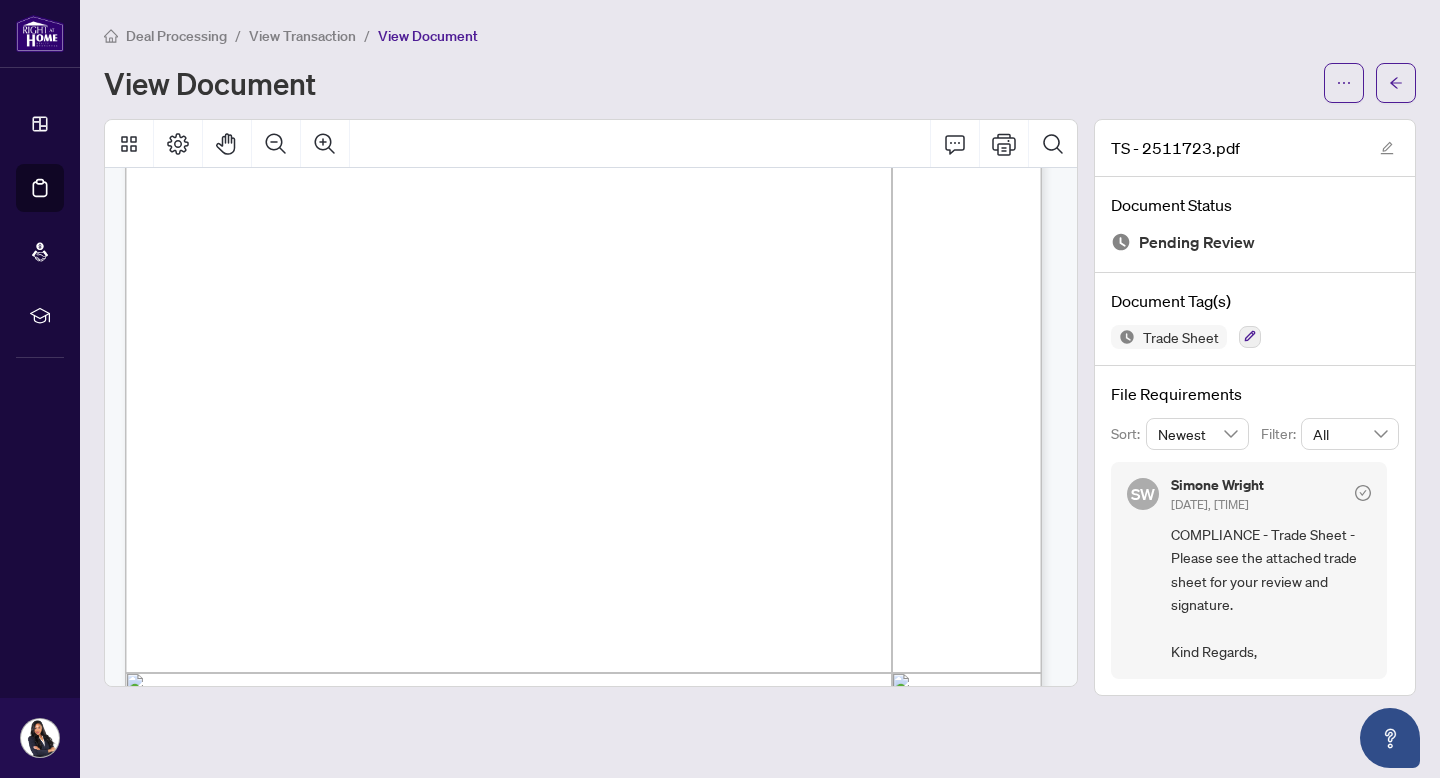 scroll, scrollTop: 279, scrollLeft: 0, axis: vertical 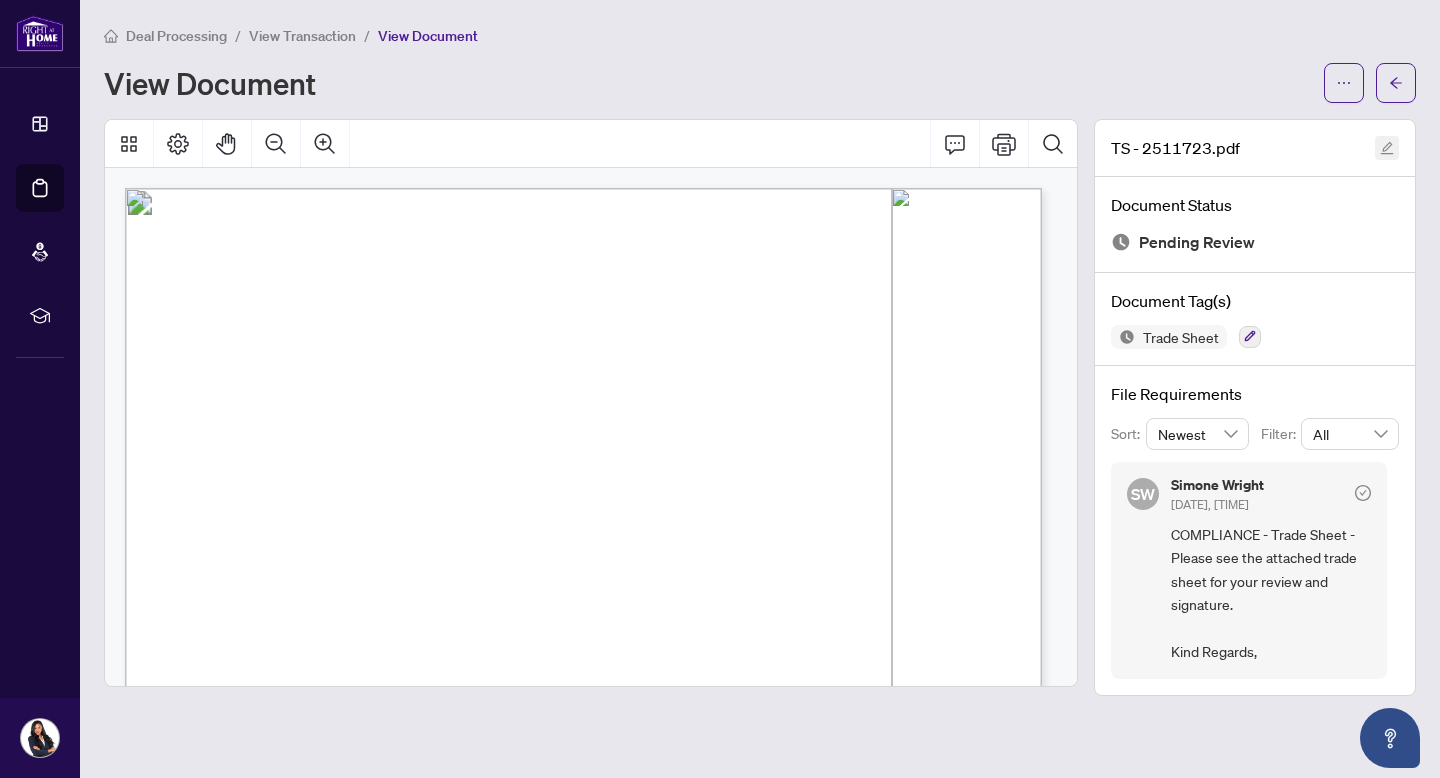 click at bounding box center [1387, 148] 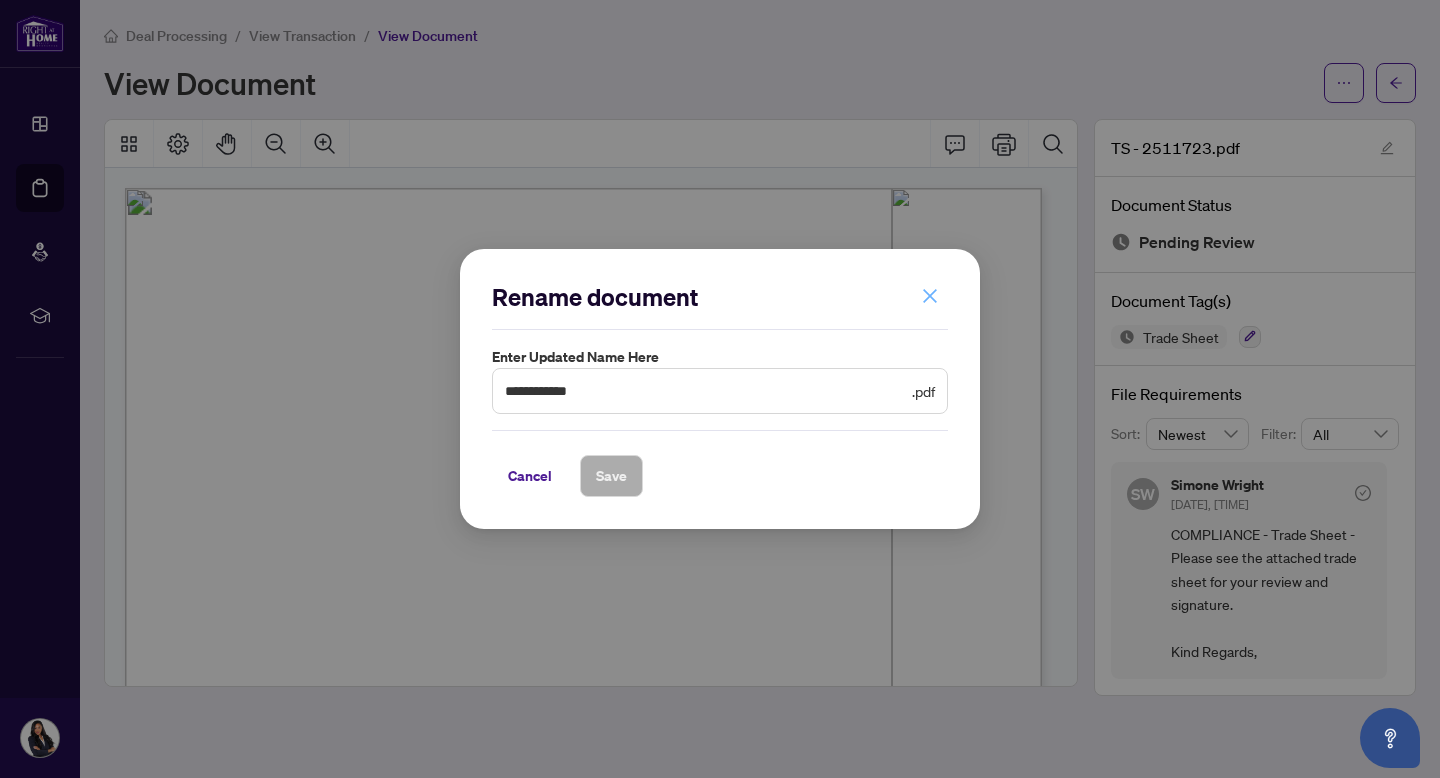 click 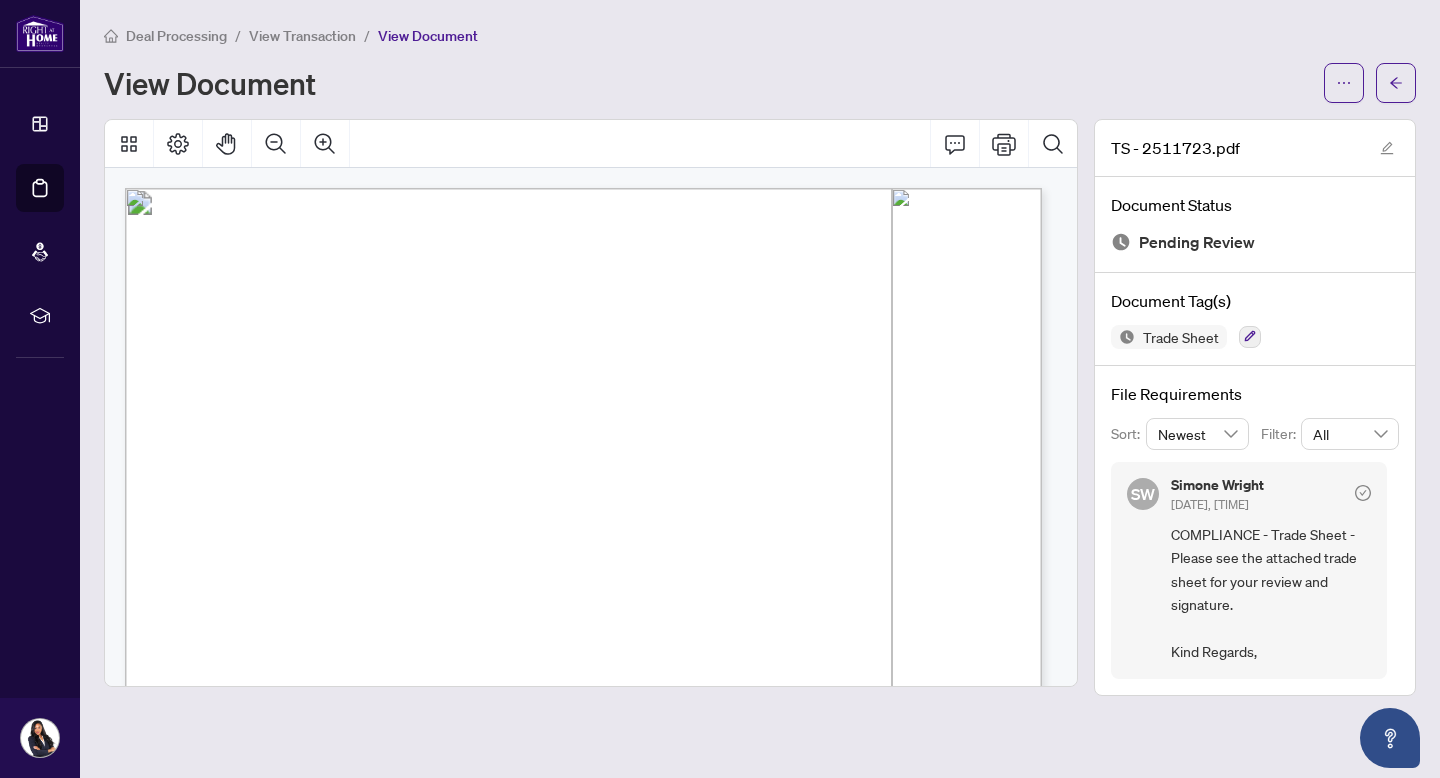 click at bounding box center [812, 1077] 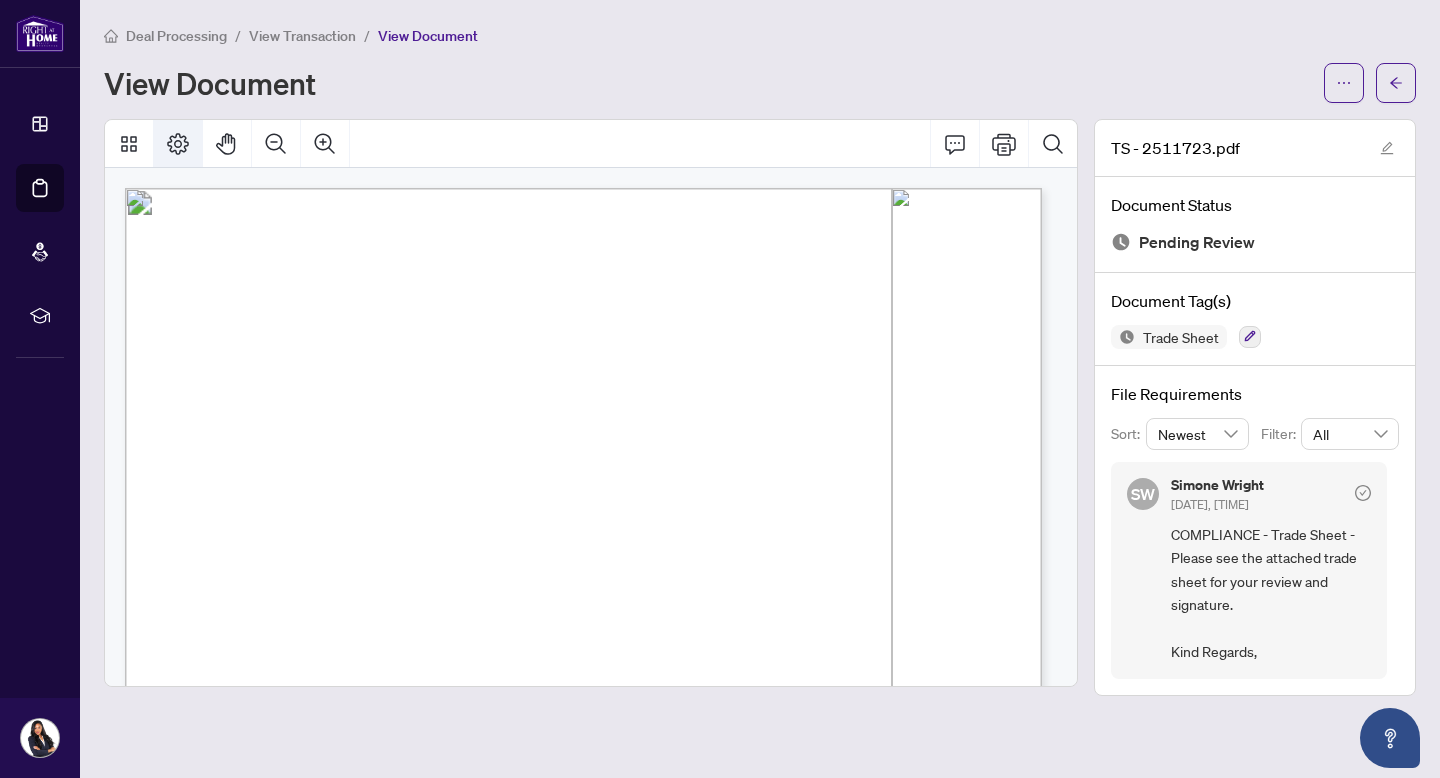 click at bounding box center [178, 144] 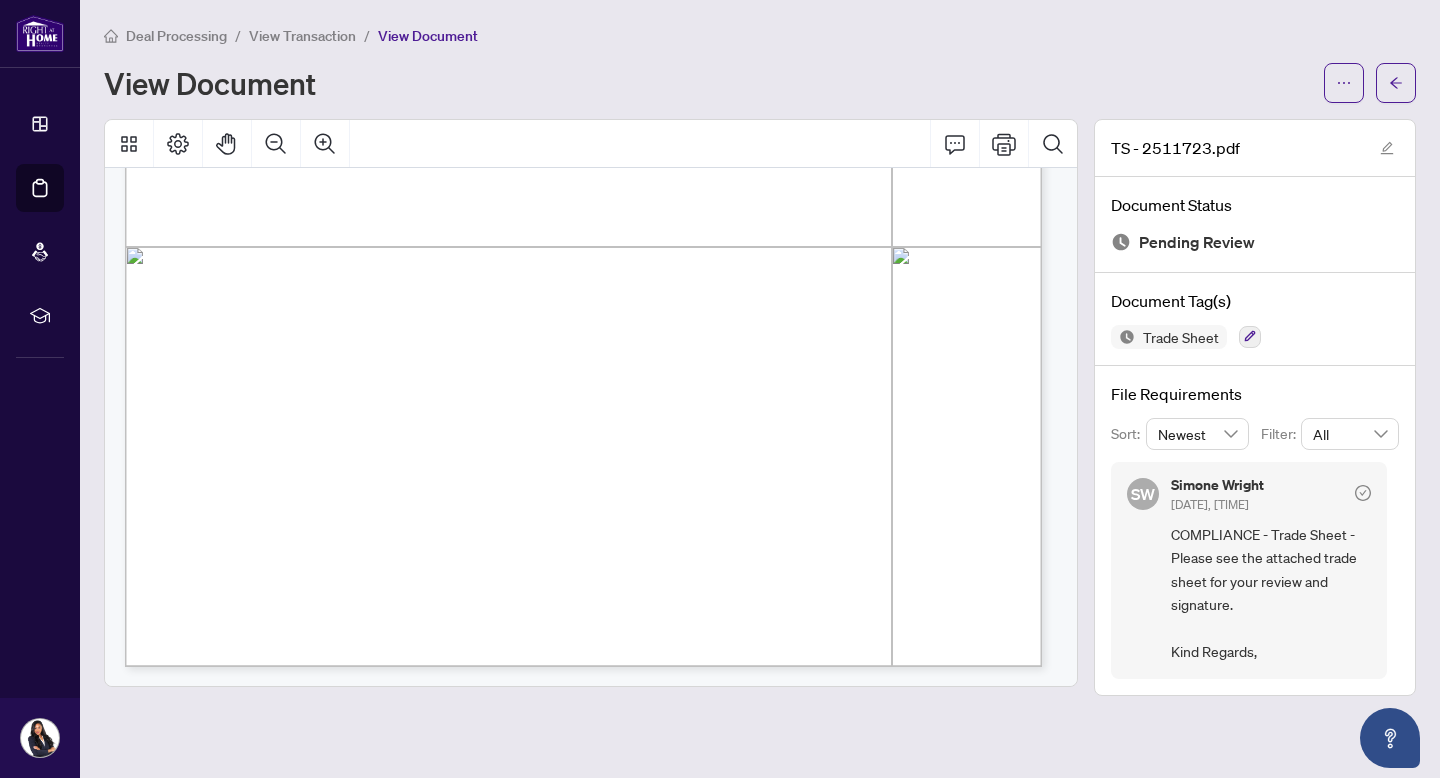 scroll, scrollTop: 0, scrollLeft: 0, axis: both 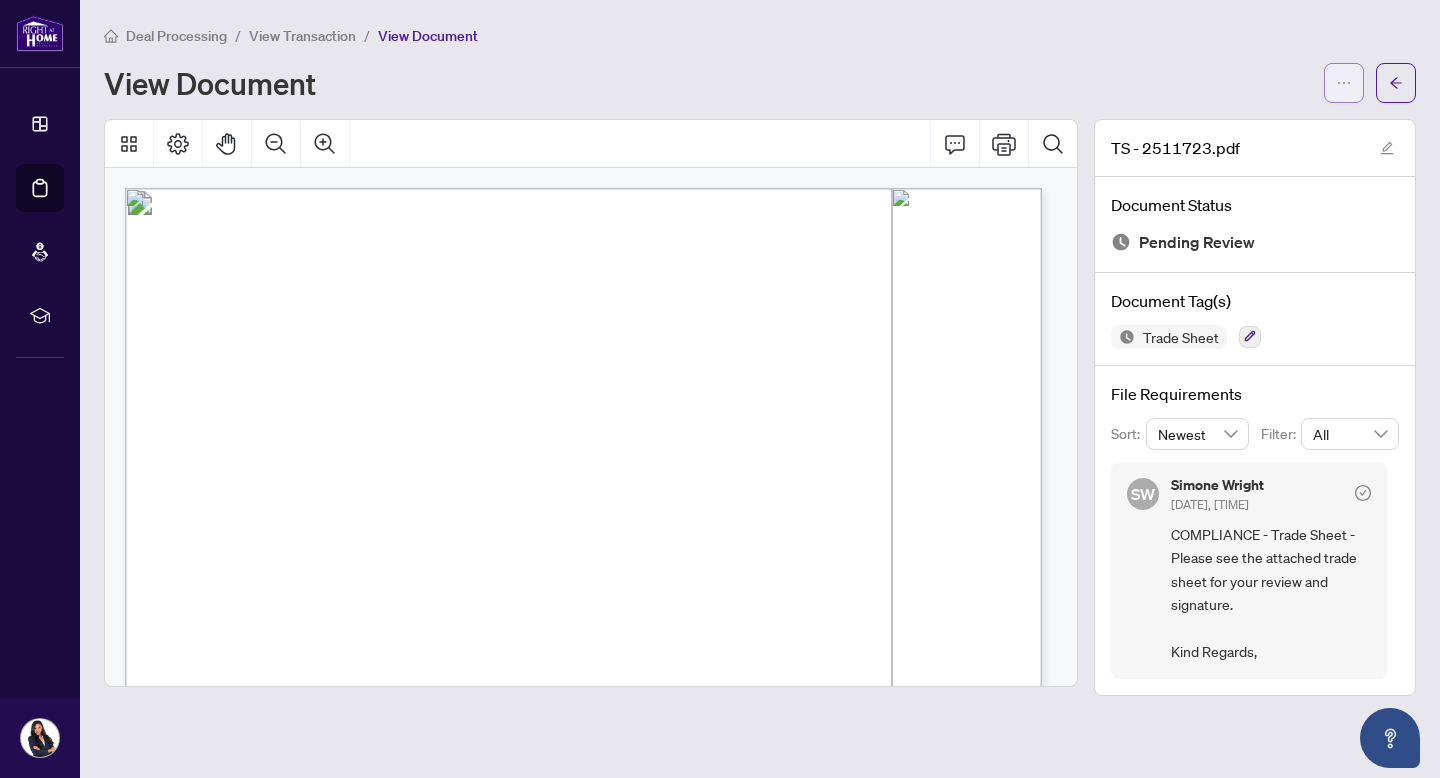 click at bounding box center (1344, 83) 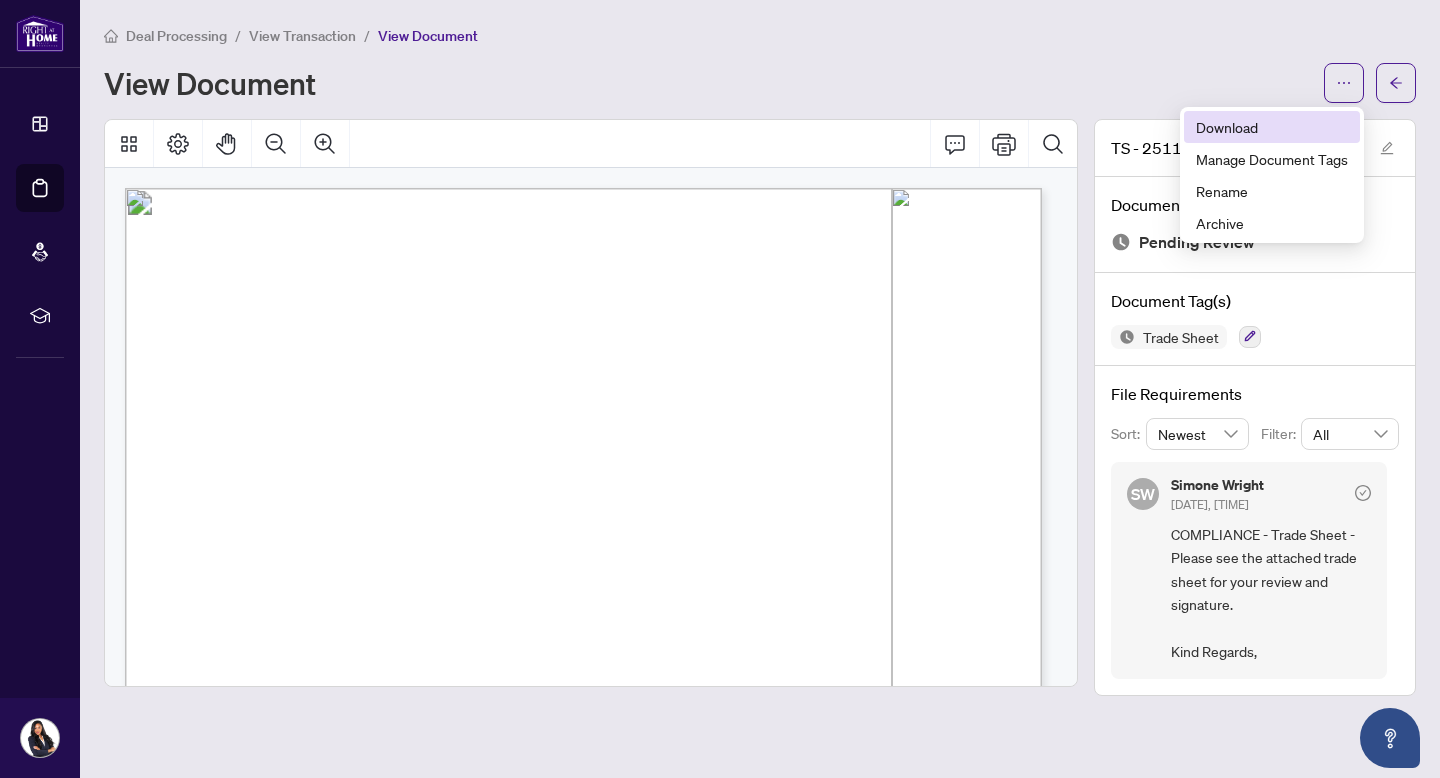 click on "Download" at bounding box center (1272, 127) 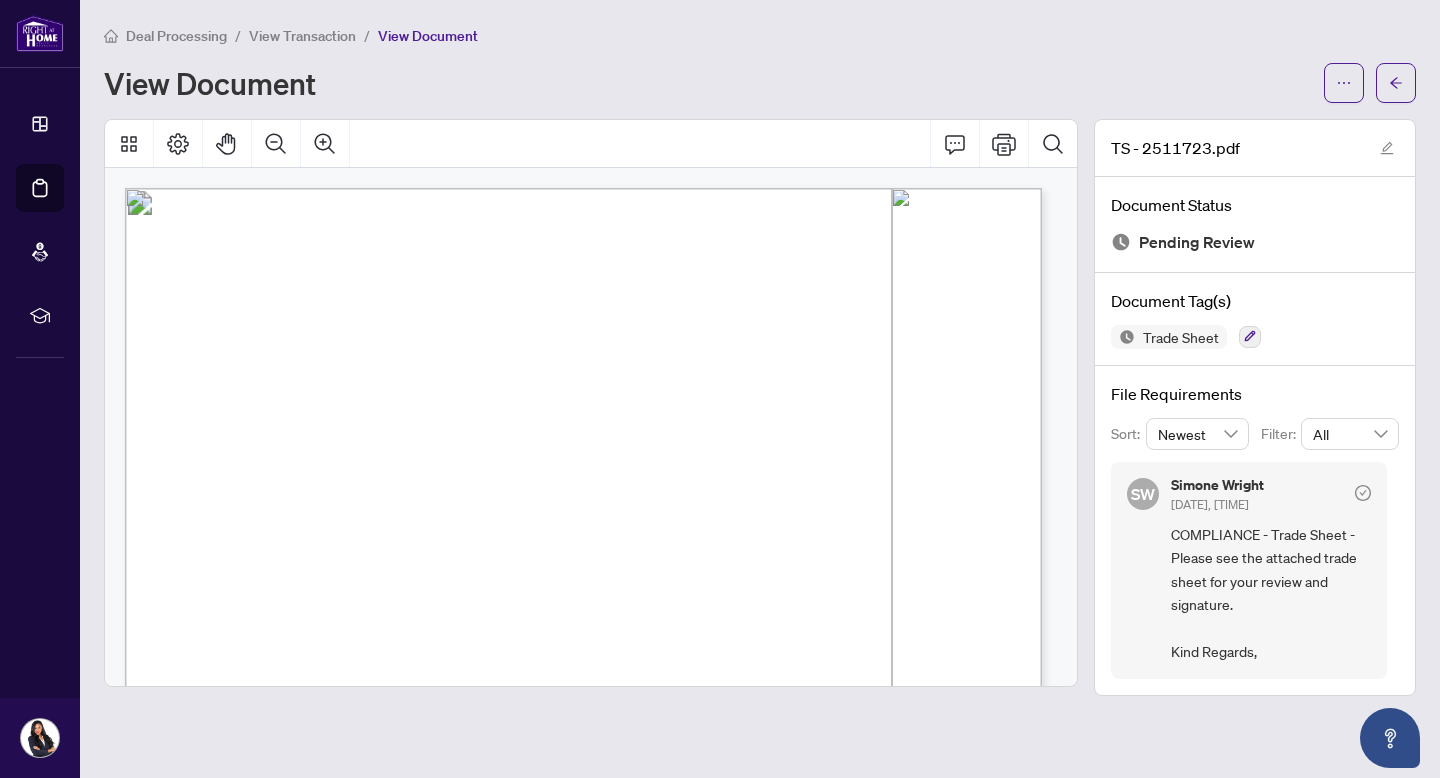 drag, startPoint x: 298, startPoint y: 37, endPoint x: 982, endPoint y: 4, distance: 684.7956 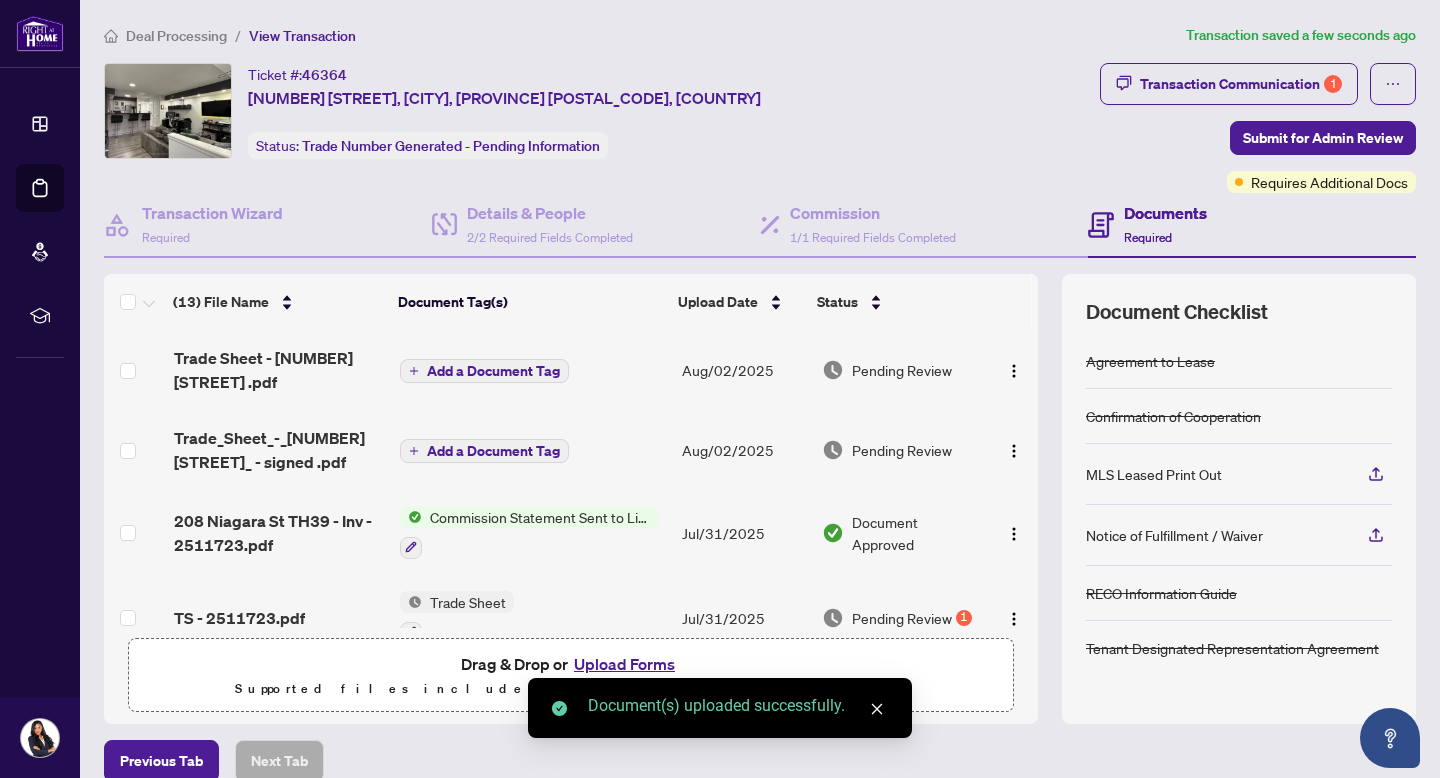 drag, startPoint x: 1018, startPoint y: 359, endPoint x: 1021, endPoint y: 426, distance: 67.06713 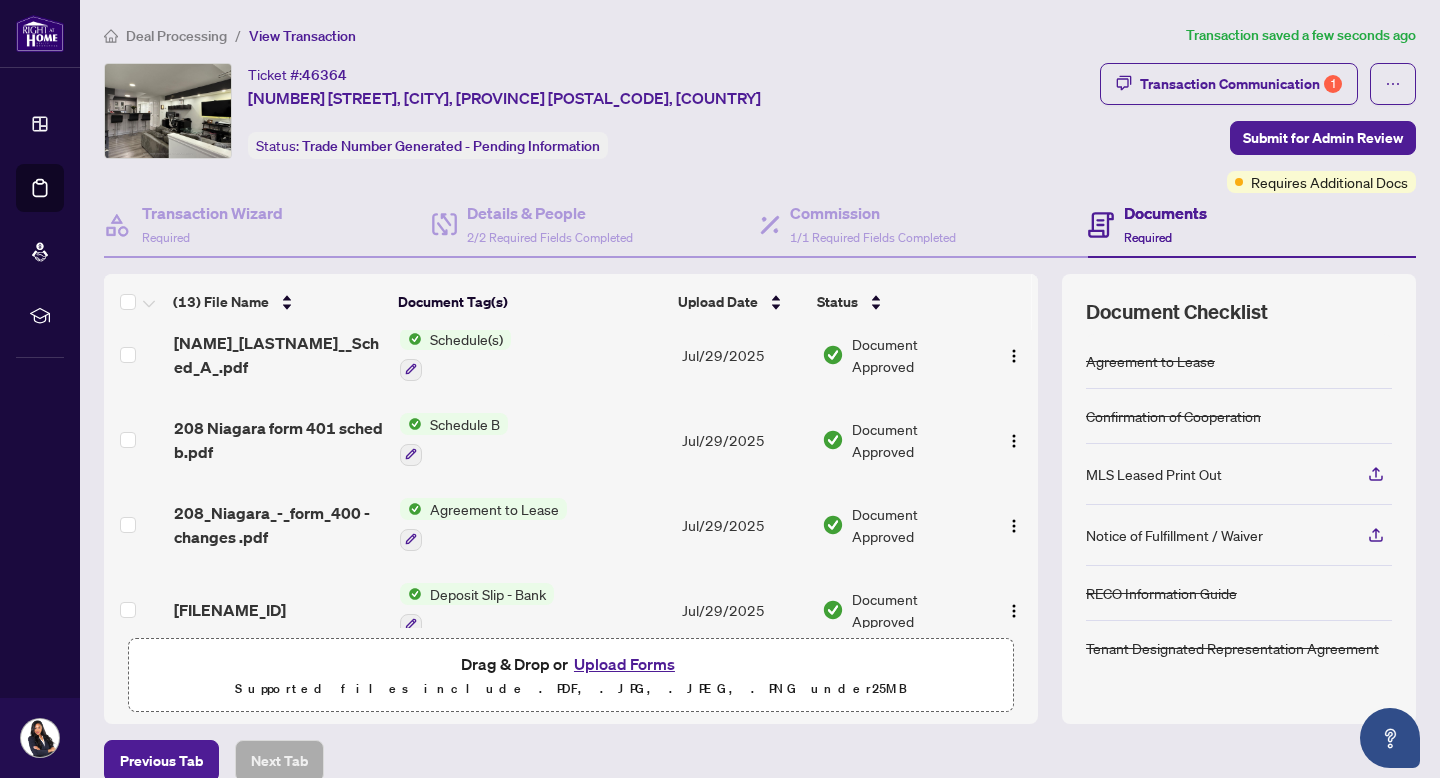 scroll, scrollTop: 798, scrollLeft: 0, axis: vertical 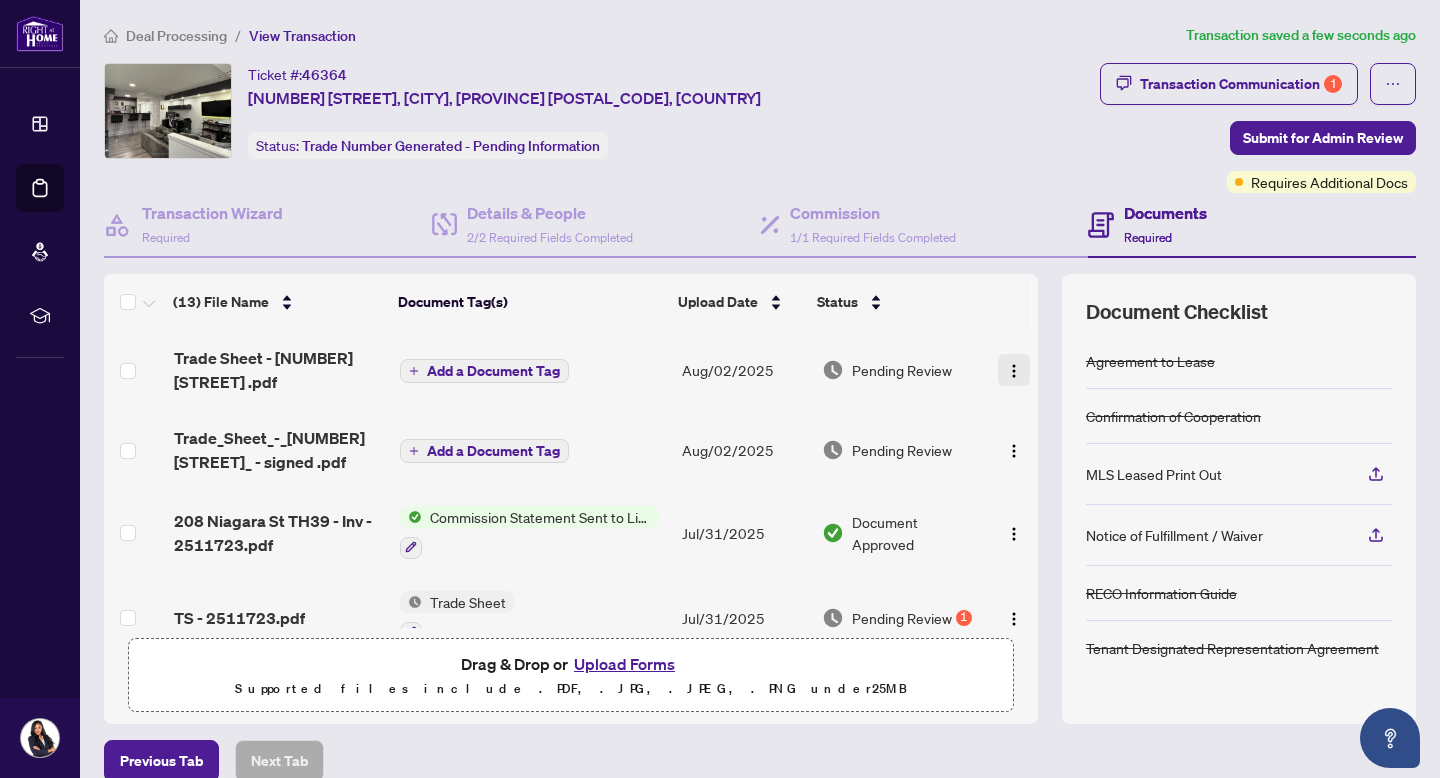 click at bounding box center (1014, 371) 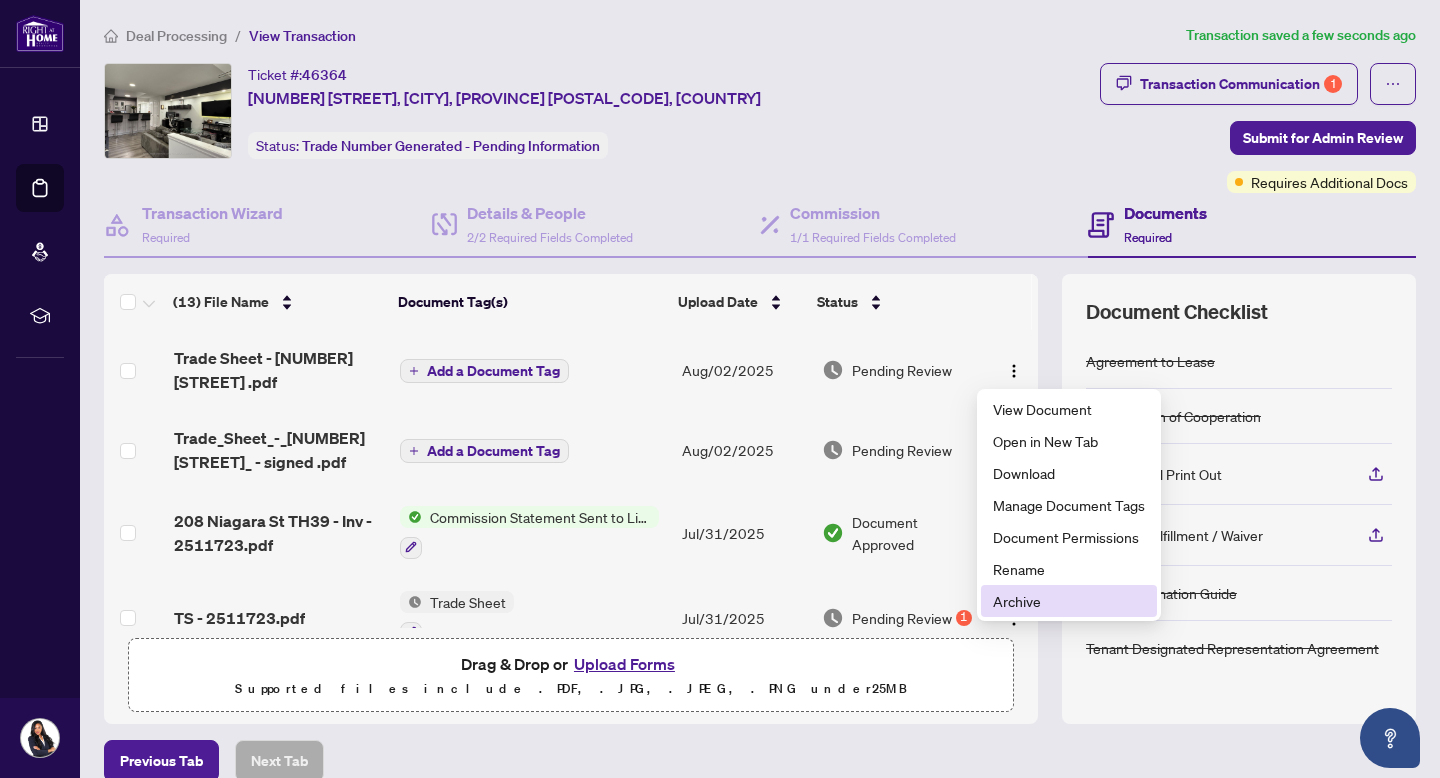 click on "Archive" at bounding box center [1069, 601] 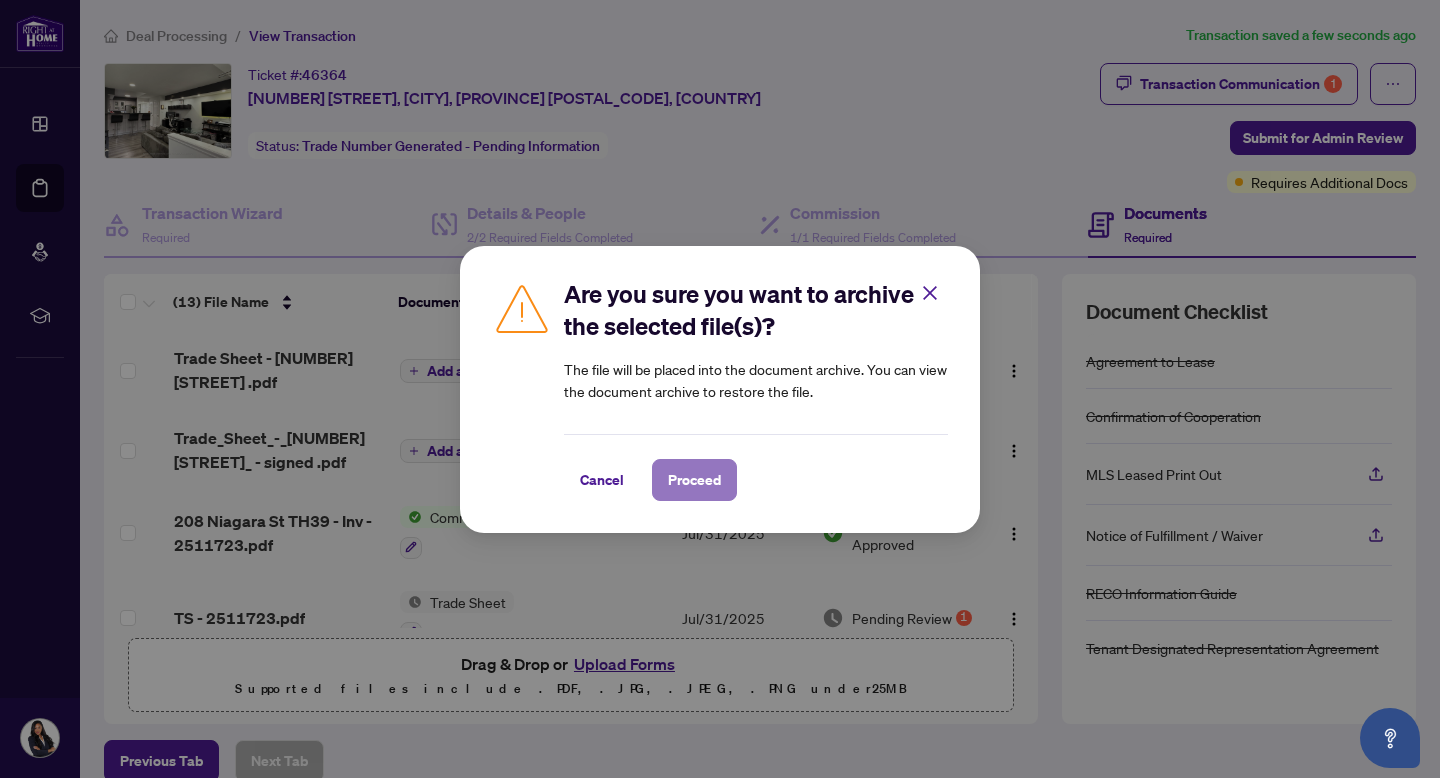 click on "Proceed" at bounding box center (694, 480) 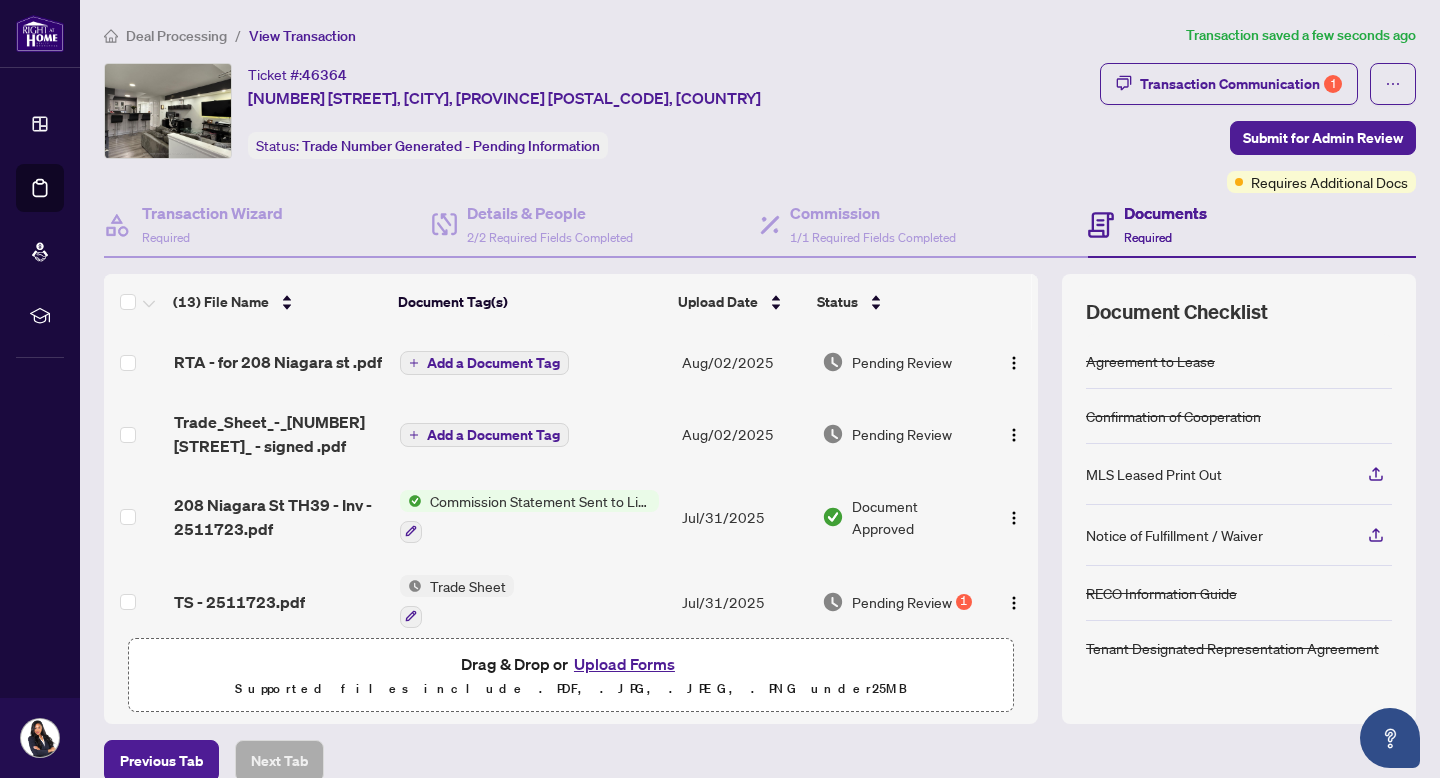 click on "Jul/31/2025" at bounding box center (744, 601) 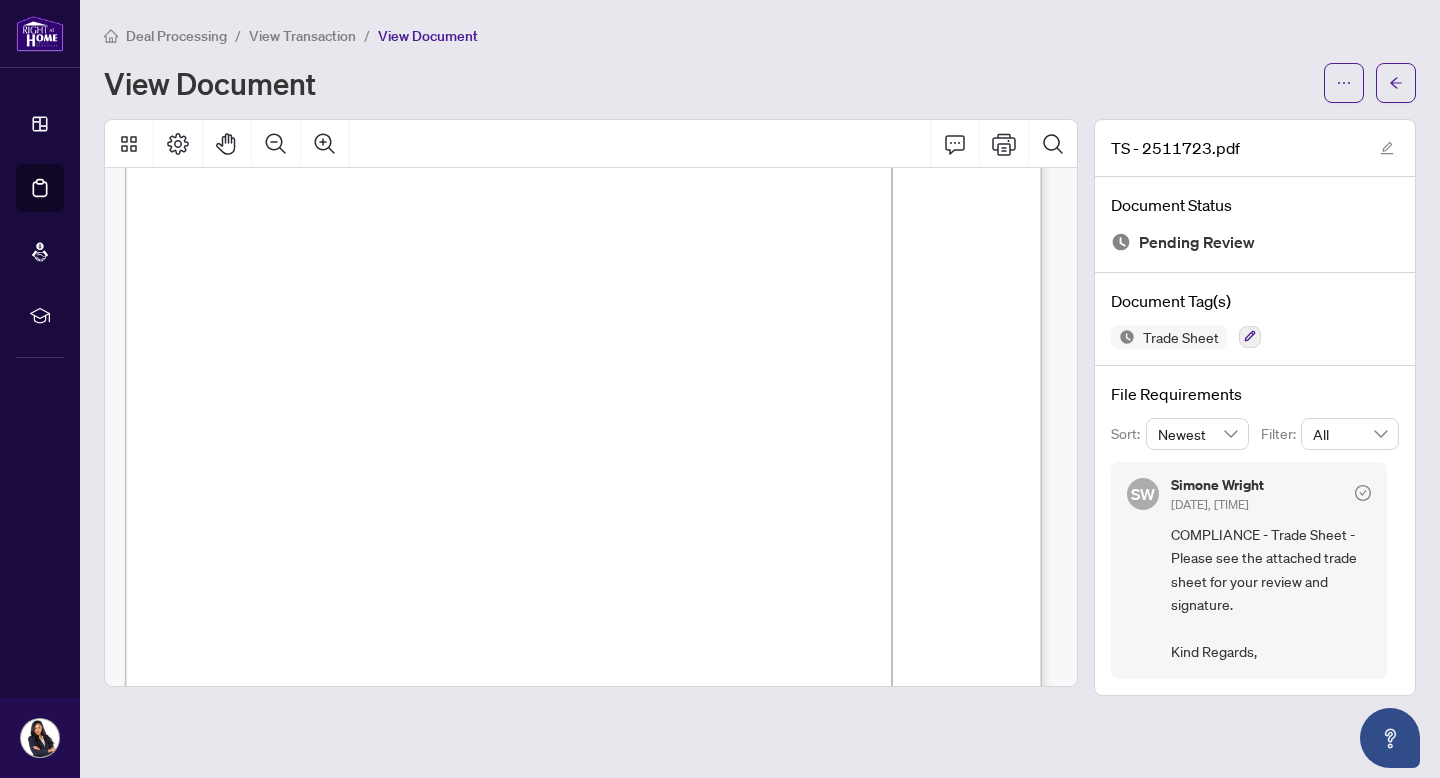 scroll, scrollTop: 6, scrollLeft: 0, axis: vertical 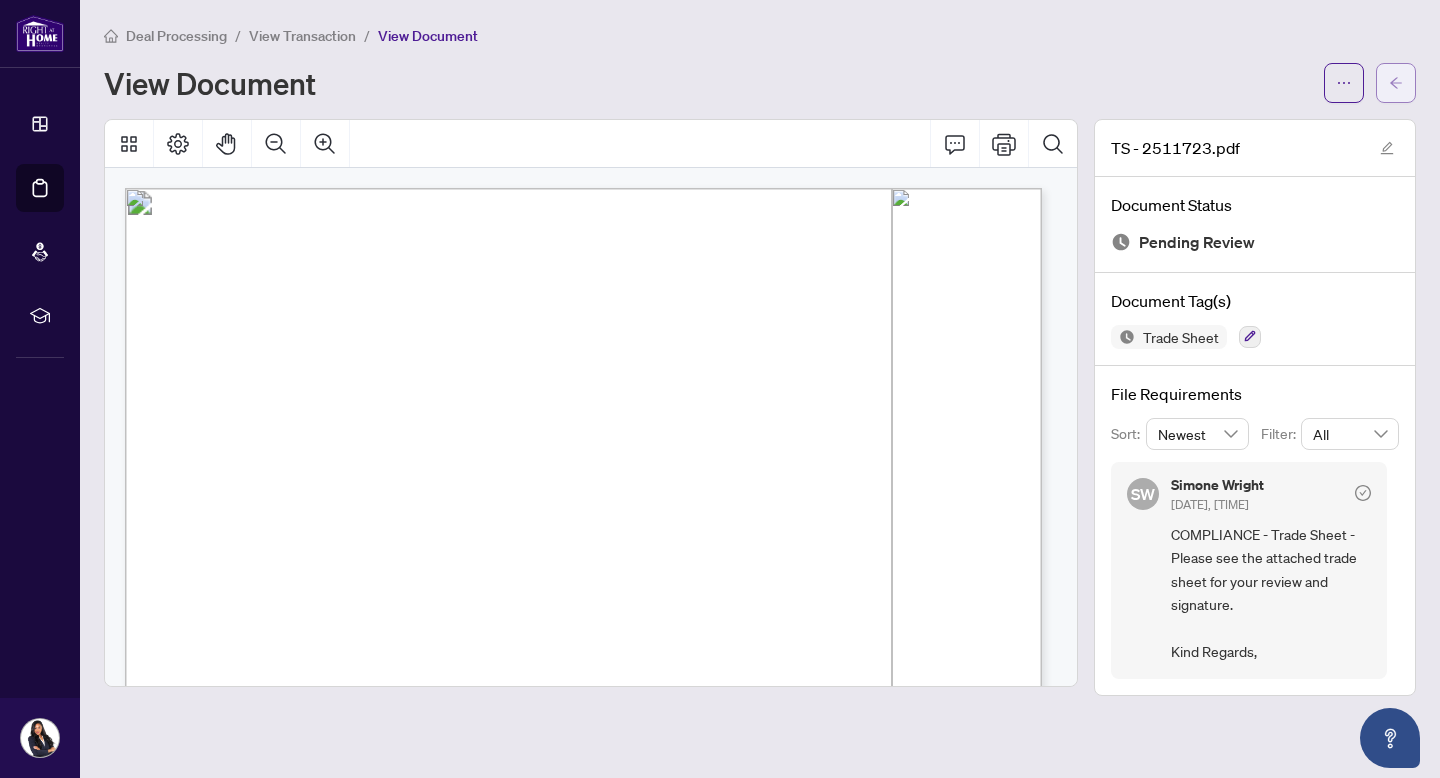 click at bounding box center (1396, 83) 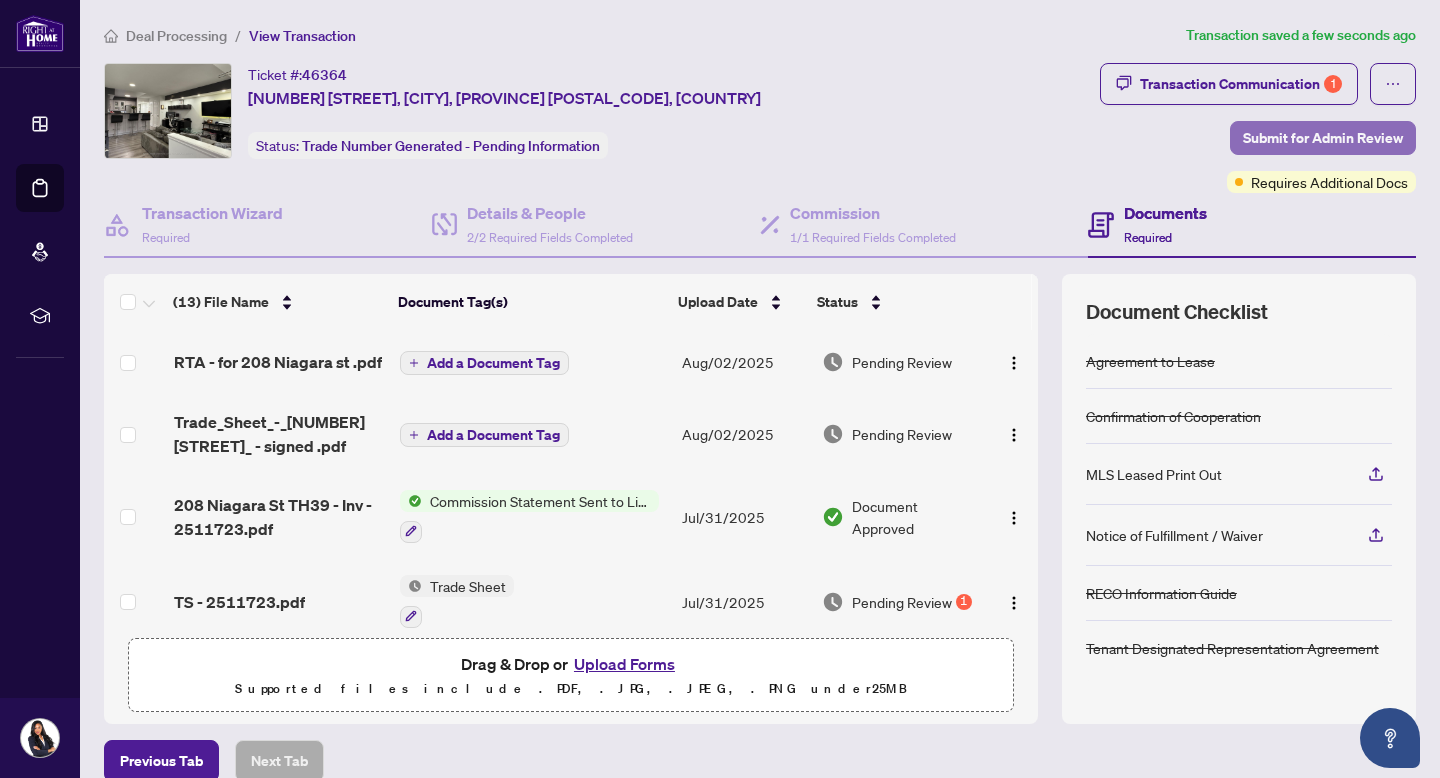 click on "Submit for Admin Review" at bounding box center (1323, 138) 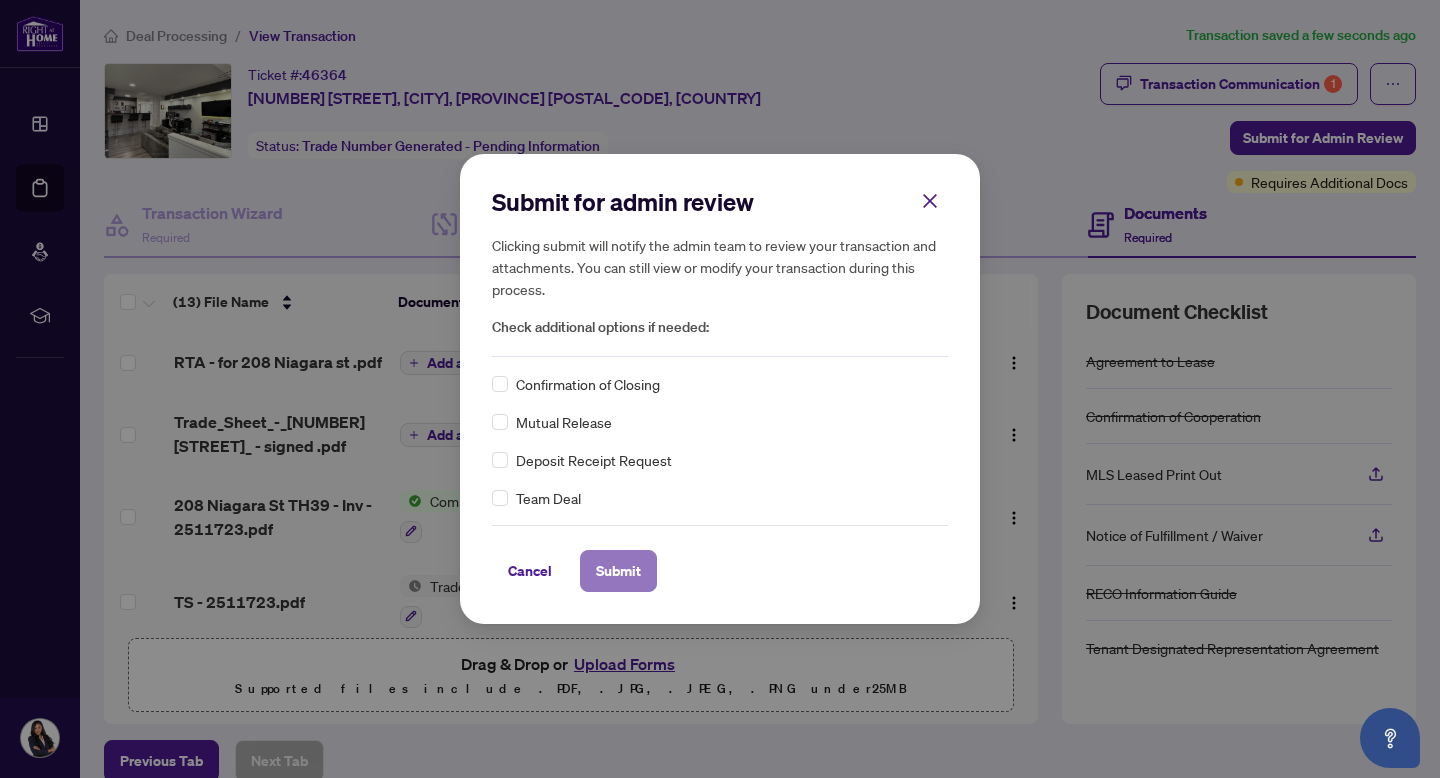 click on "Submit" at bounding box center [618, 571] 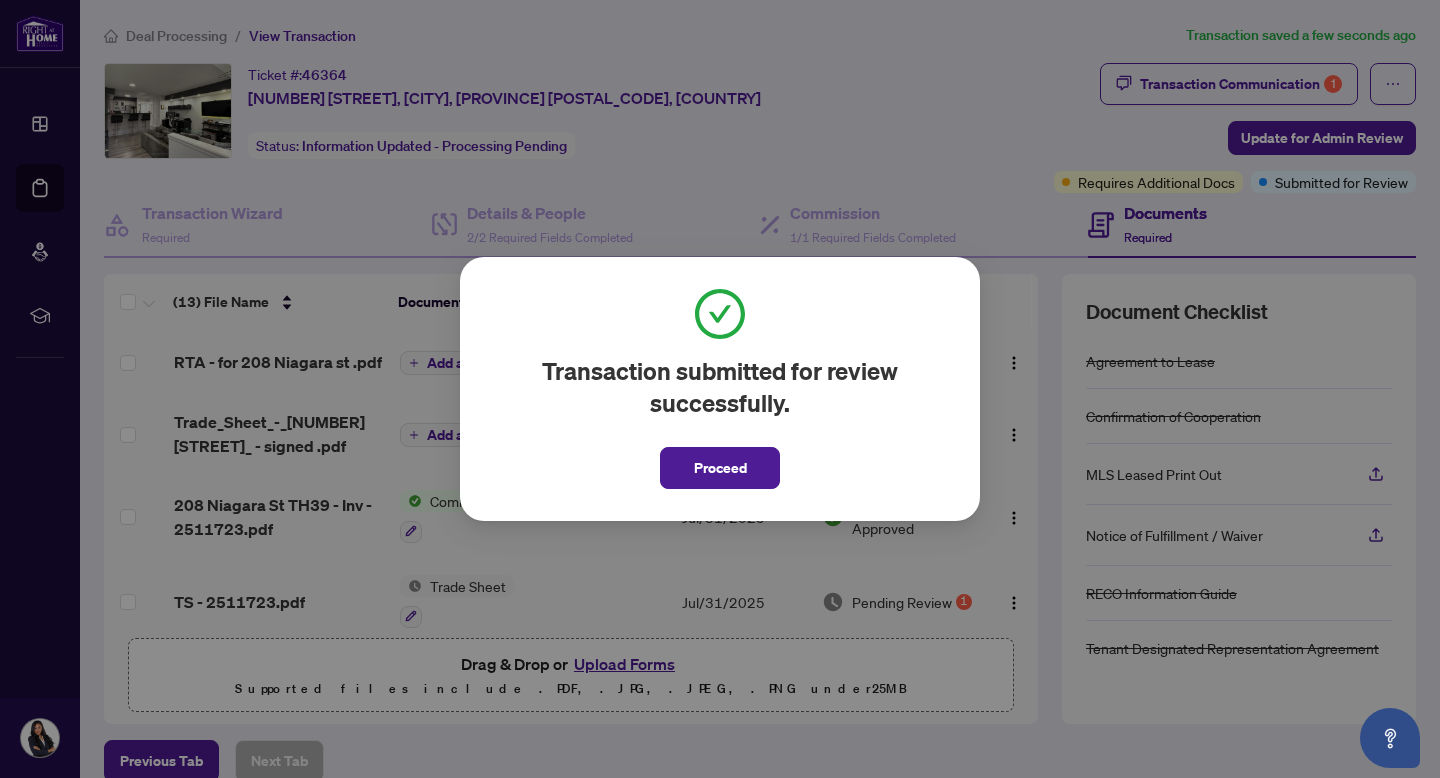 click on "Transaction submitted for review successfully. Proceed Cancel OK" at bounding box center [720, 389] 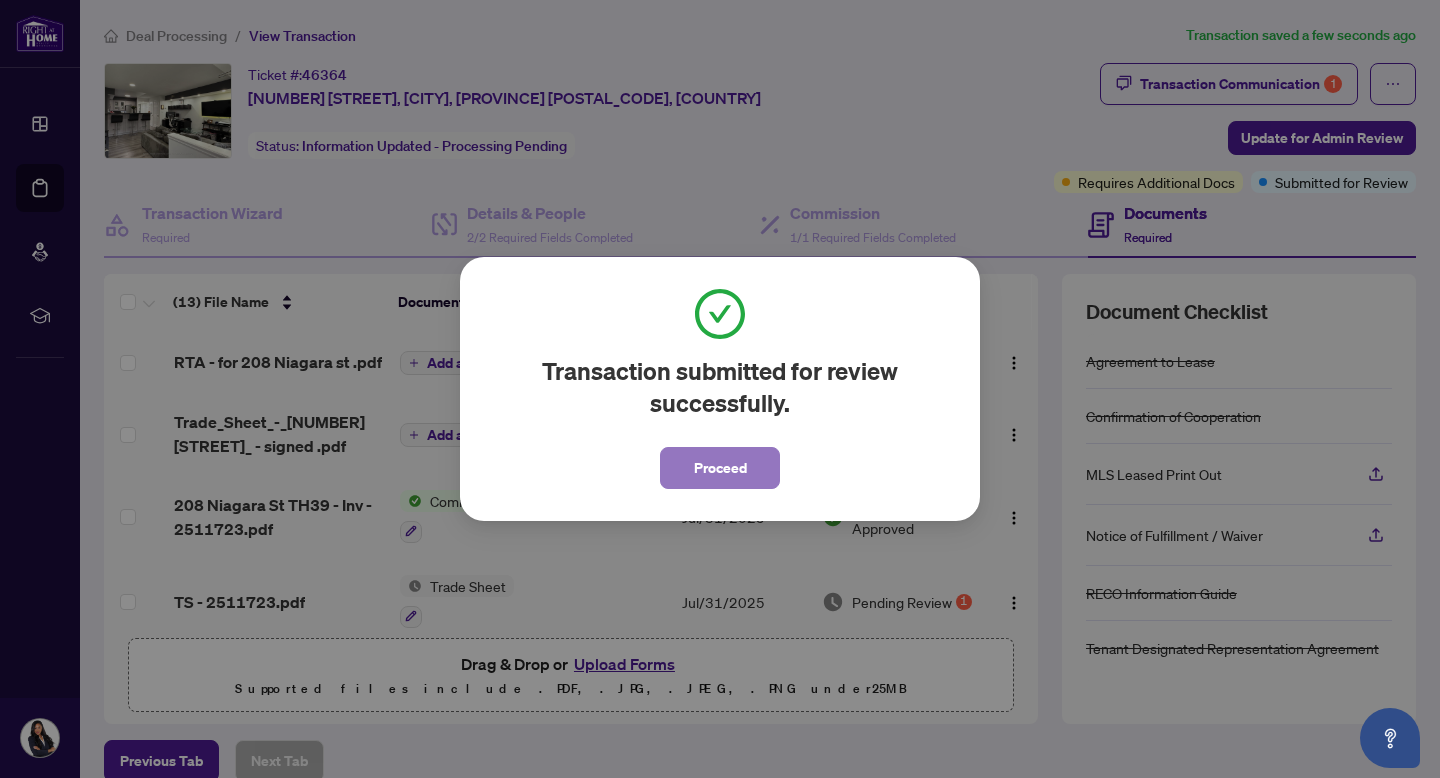 click on "Proceed" at bounding box center [720, 468] 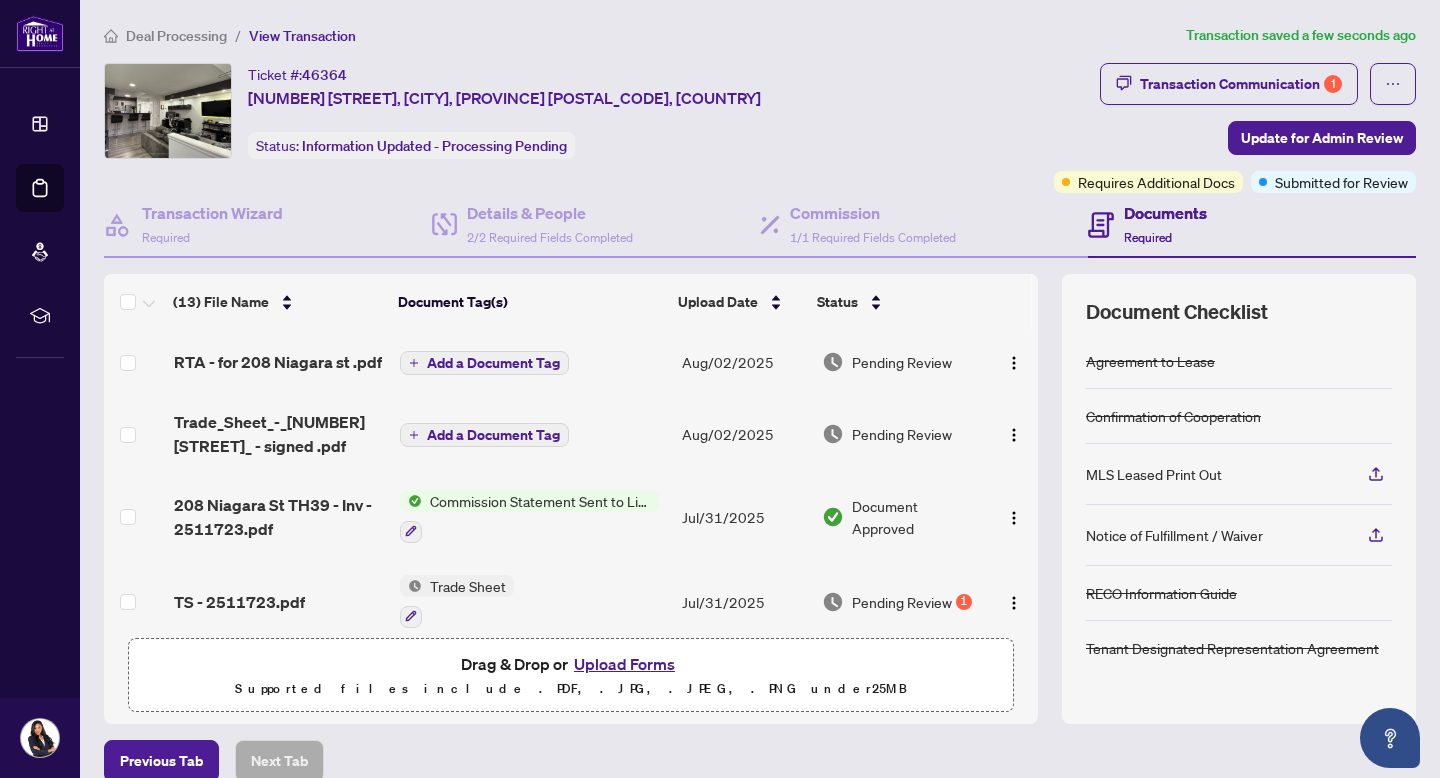 drag, startPoint x: 1013, startPoint y: 380, endPoint x: 1019, endPoint y: 358, distance: 22.803509 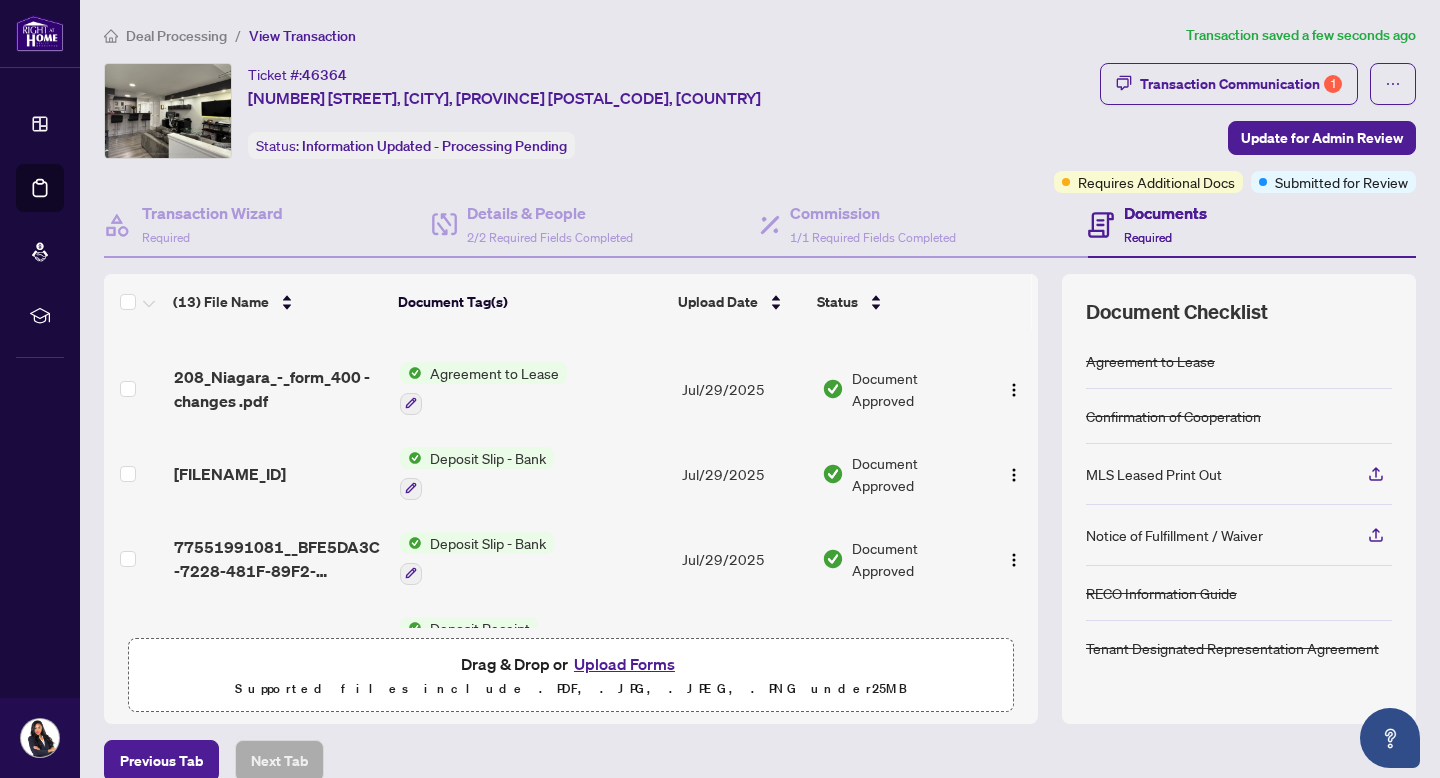 scroll, scrollTop: 782, scrollLeft: 0, axis: vertical 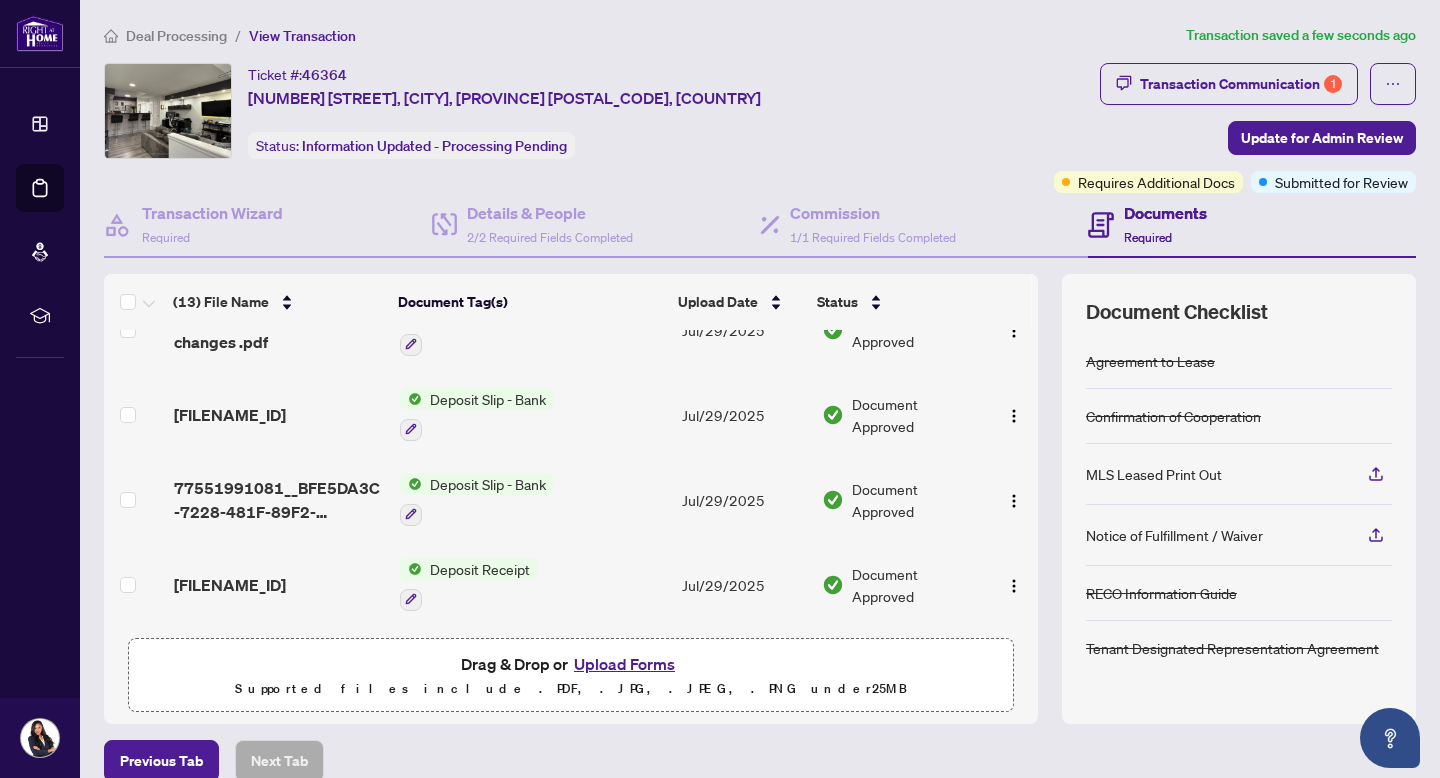 click on "Ticket #:  46364 TH39-[NUMBER] [STREET], [CITY], [PROVINCE] [POSTAL_CODE], [COUNTRY] Status:   Information Updated - Processing Pending" at bounding box center [575, 111] 